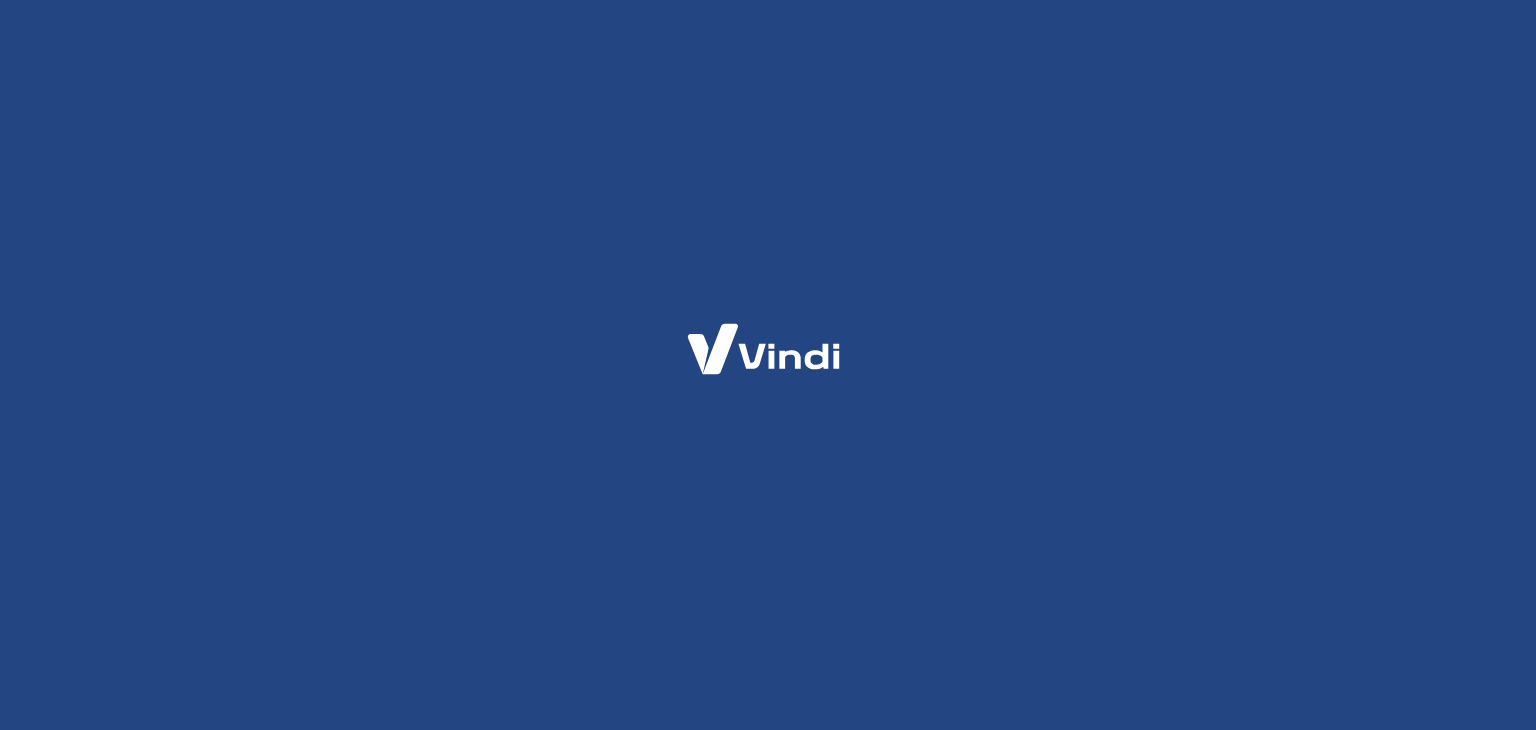 scroll, scrollTop: 0, scrollLeft: 0, axis: both 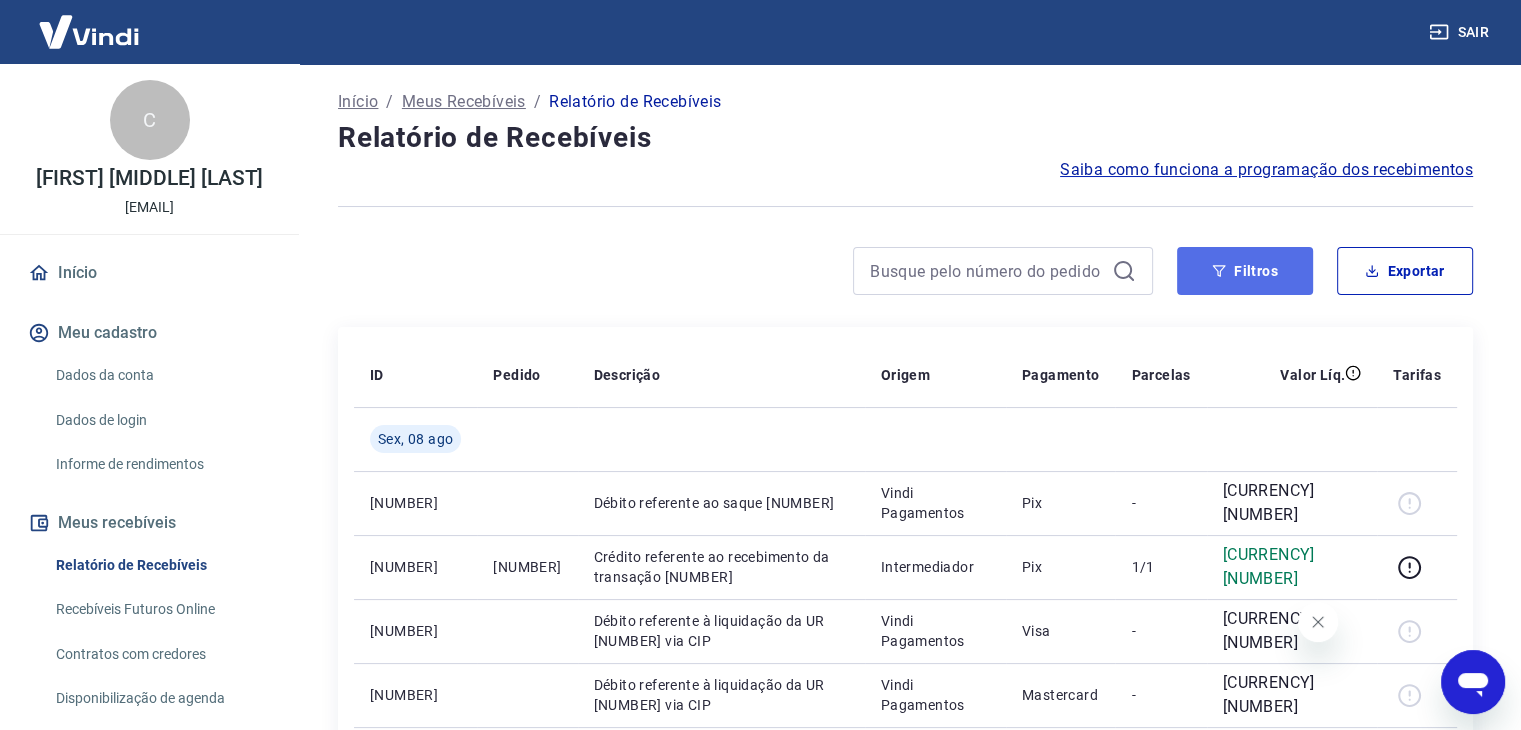 click on "Filtros" at bounding box center (1245, 271) 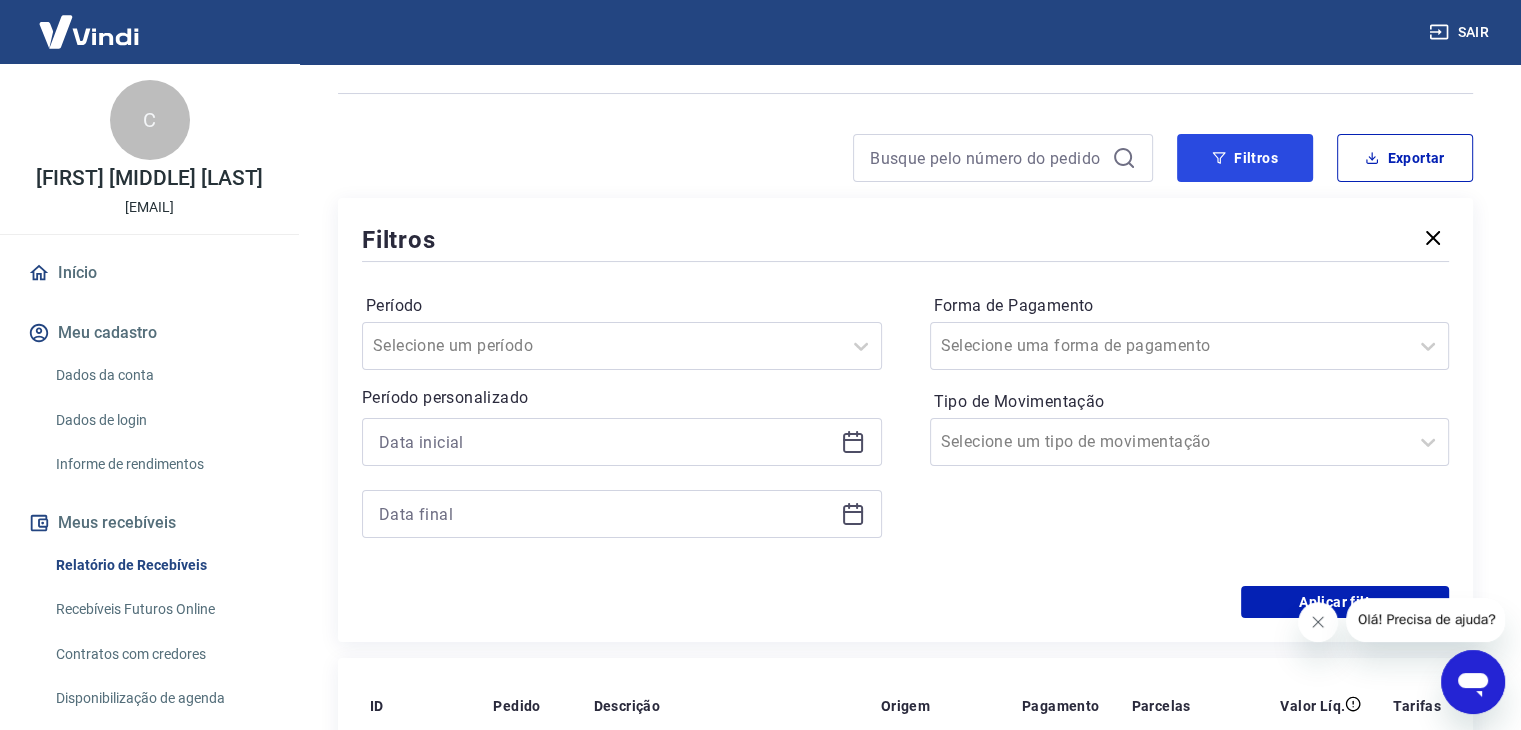 scroll, scrollTop: 300, scrollLeft: 0, axis: vertical 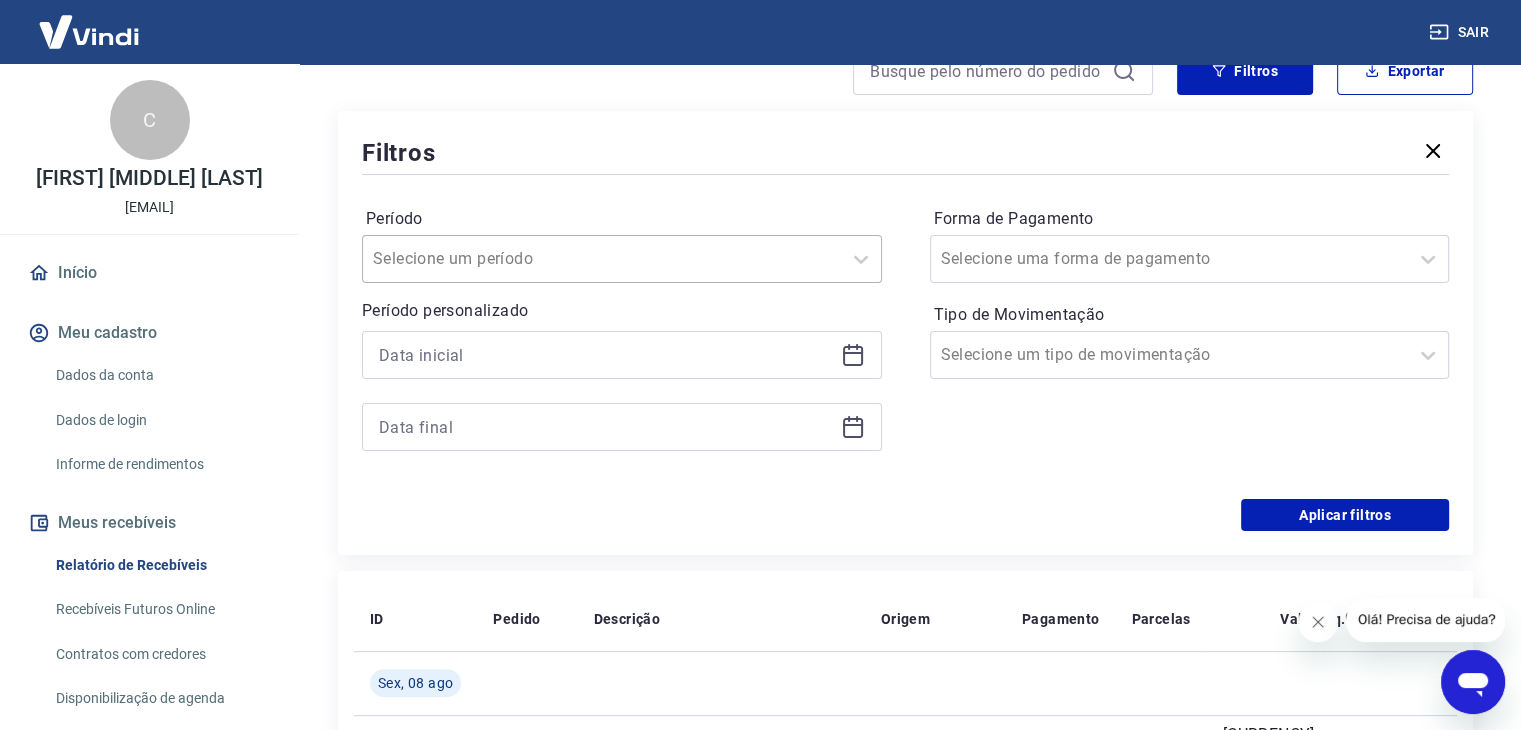 click on "Selecione um período" at bounding box center (602, 259) 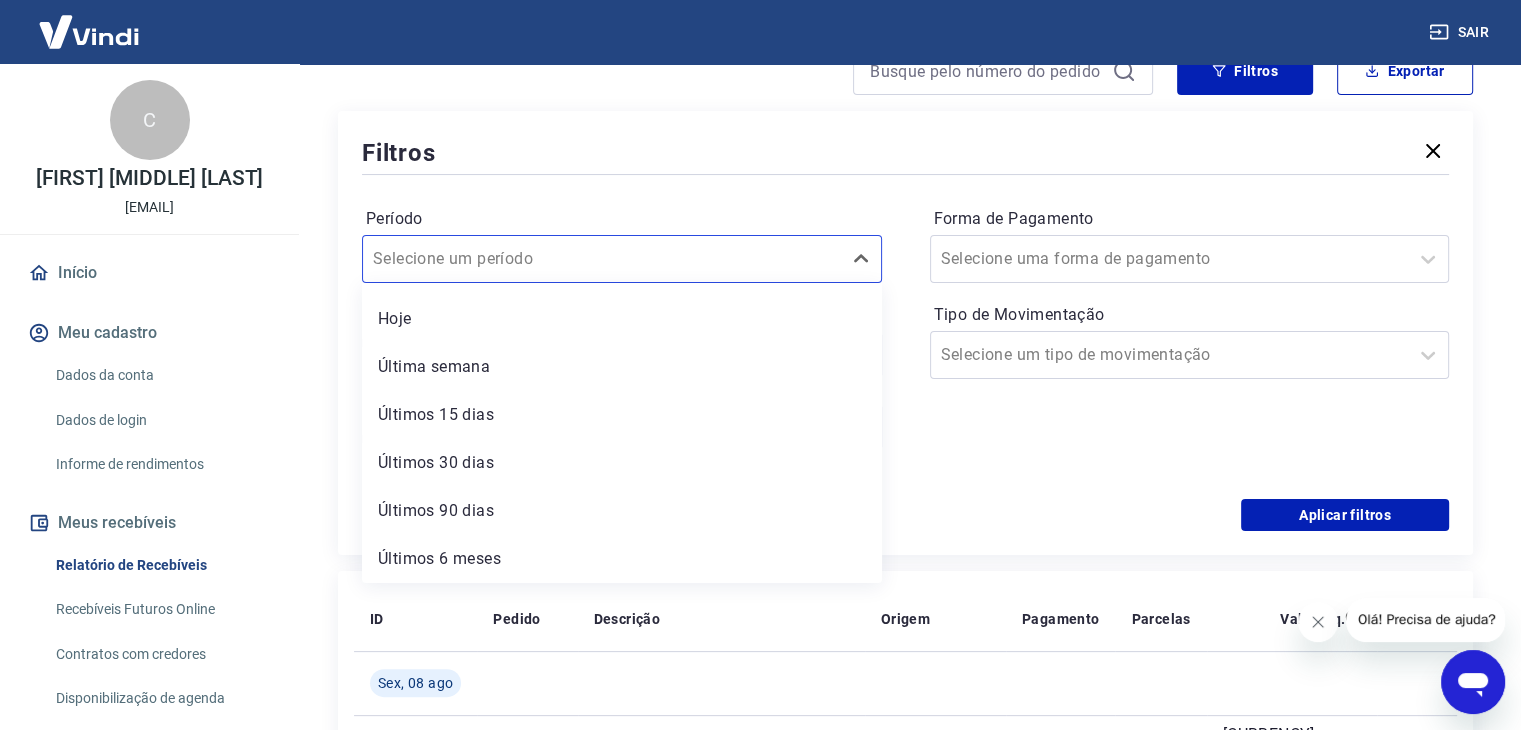 scroll, scrollTop: 0, scrollLeft: 0, axis: both 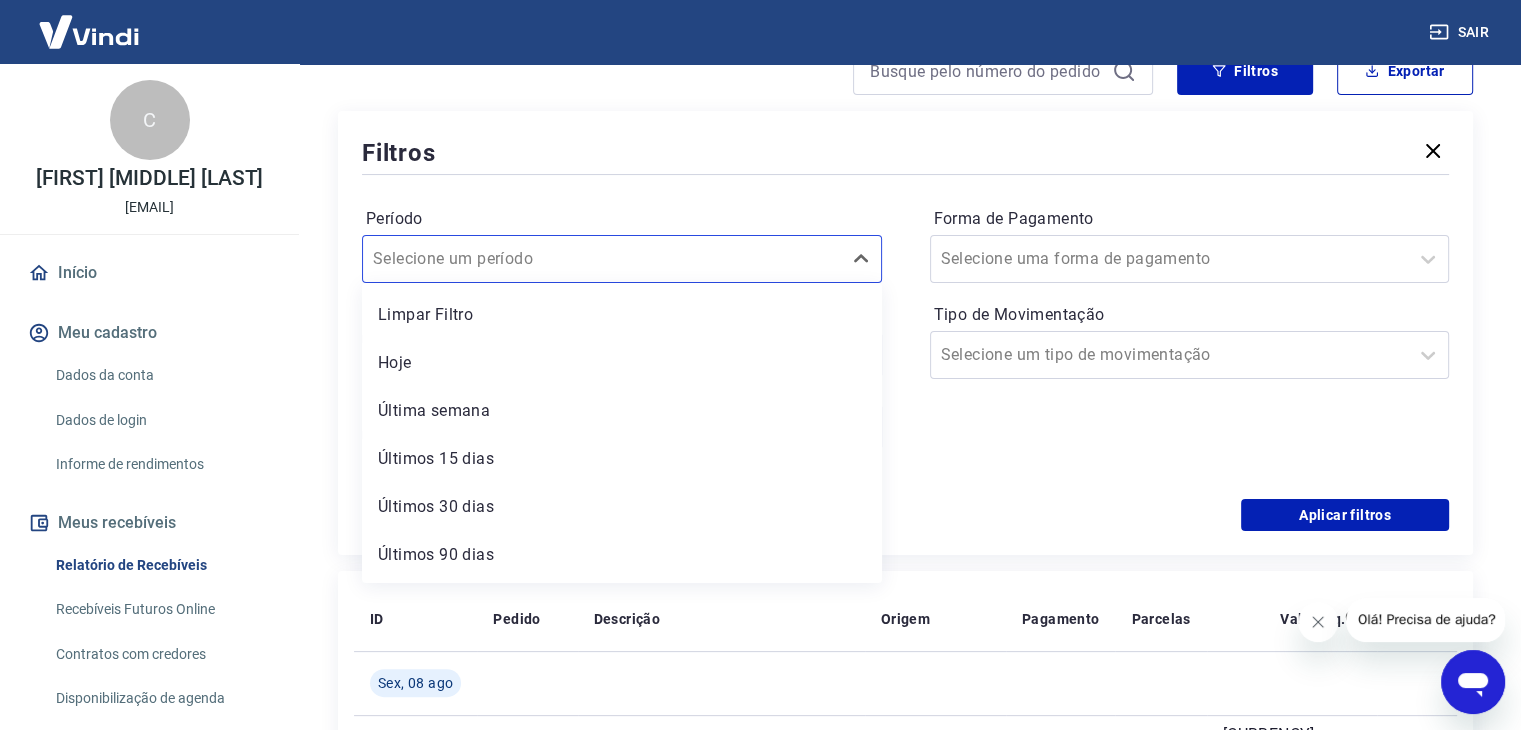 click on "Filtros" at bounding box center [905, 152] 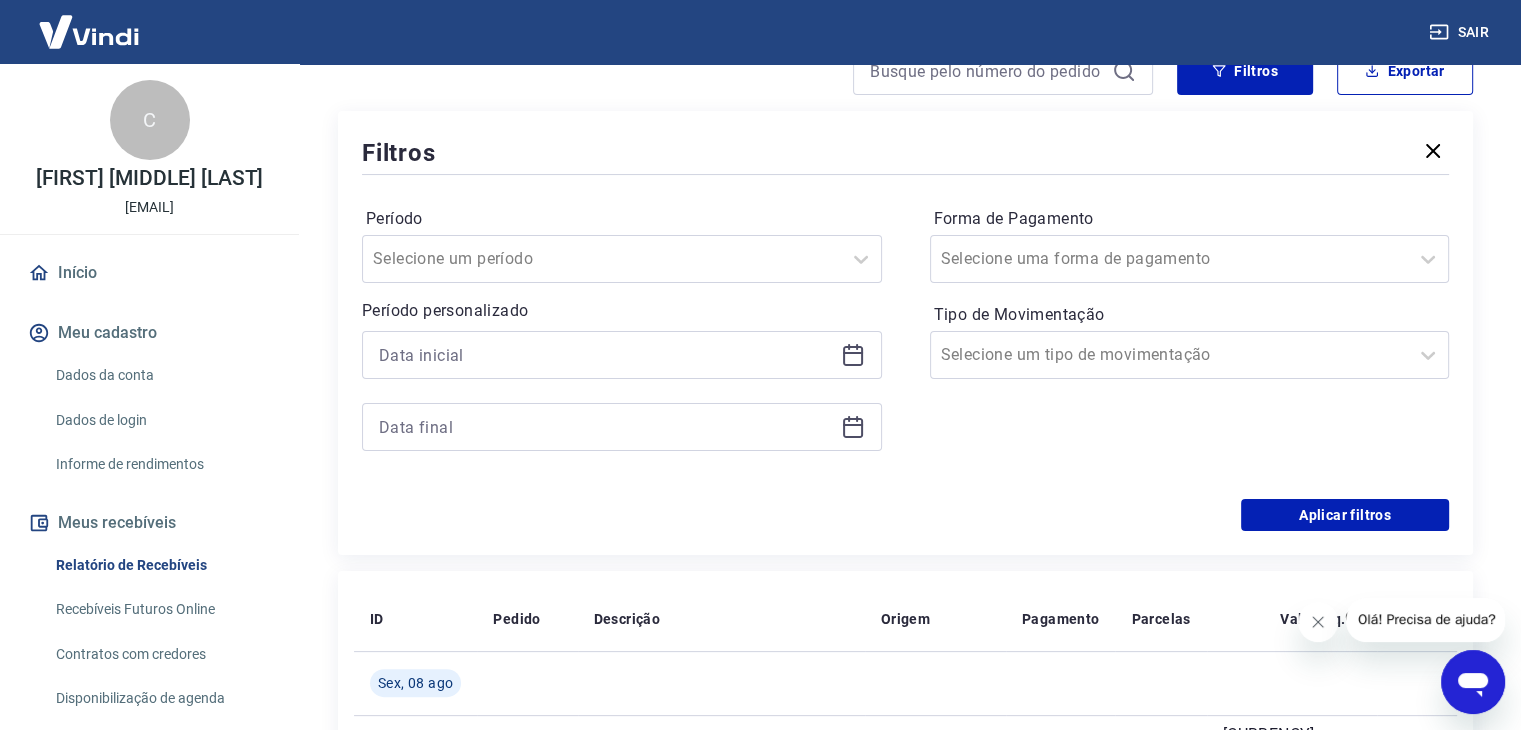 click on "Período" at bounding box center [622, 219] 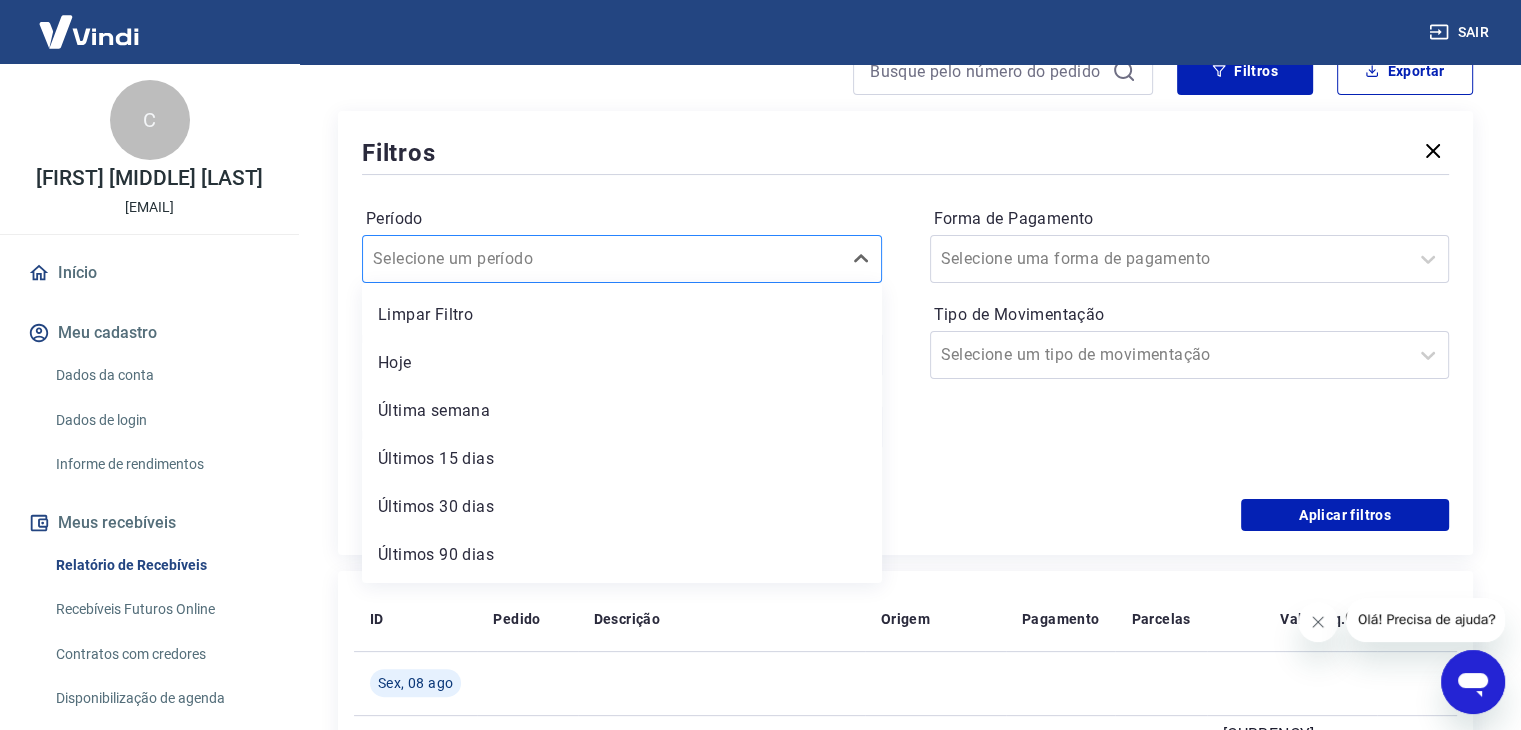 click at bounding box center (602, 259) 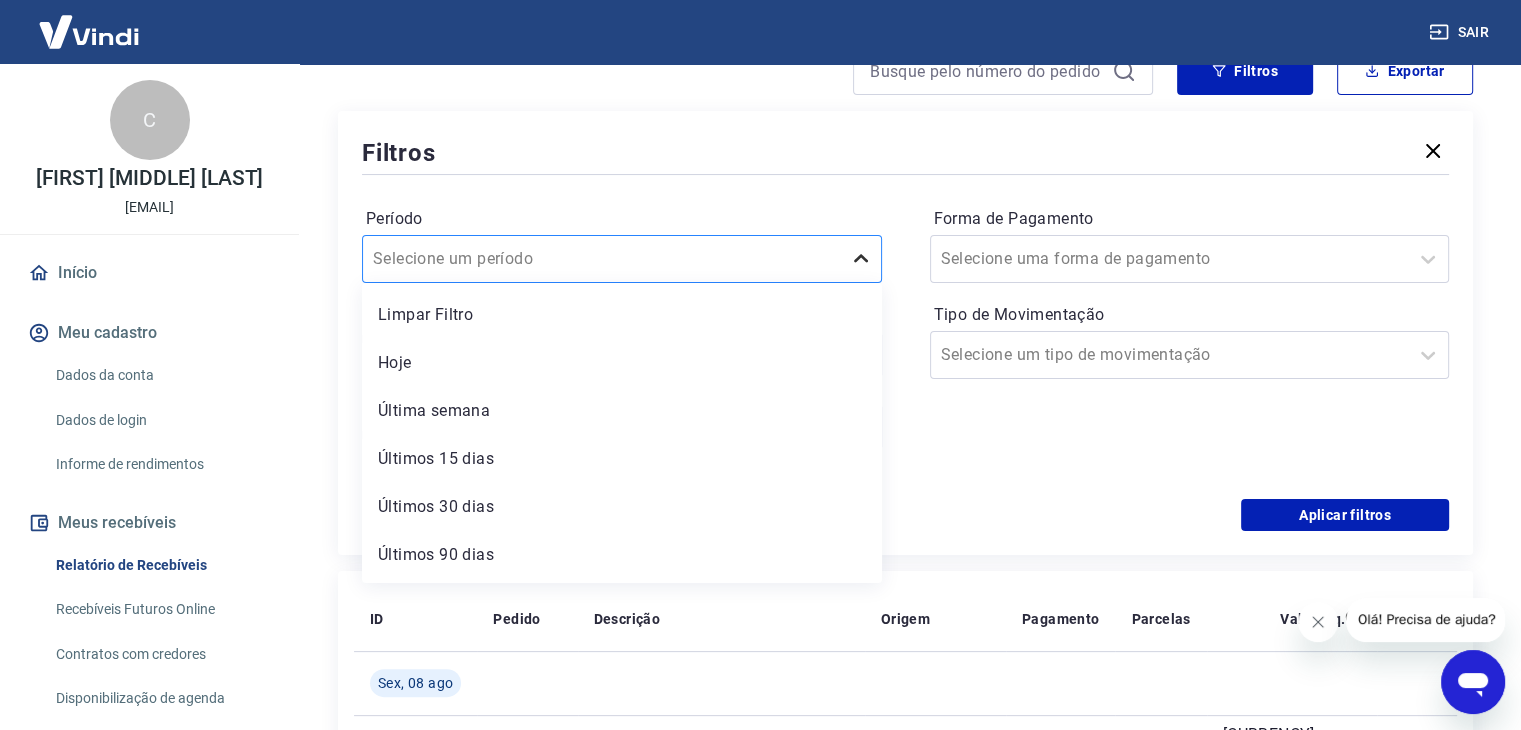 click 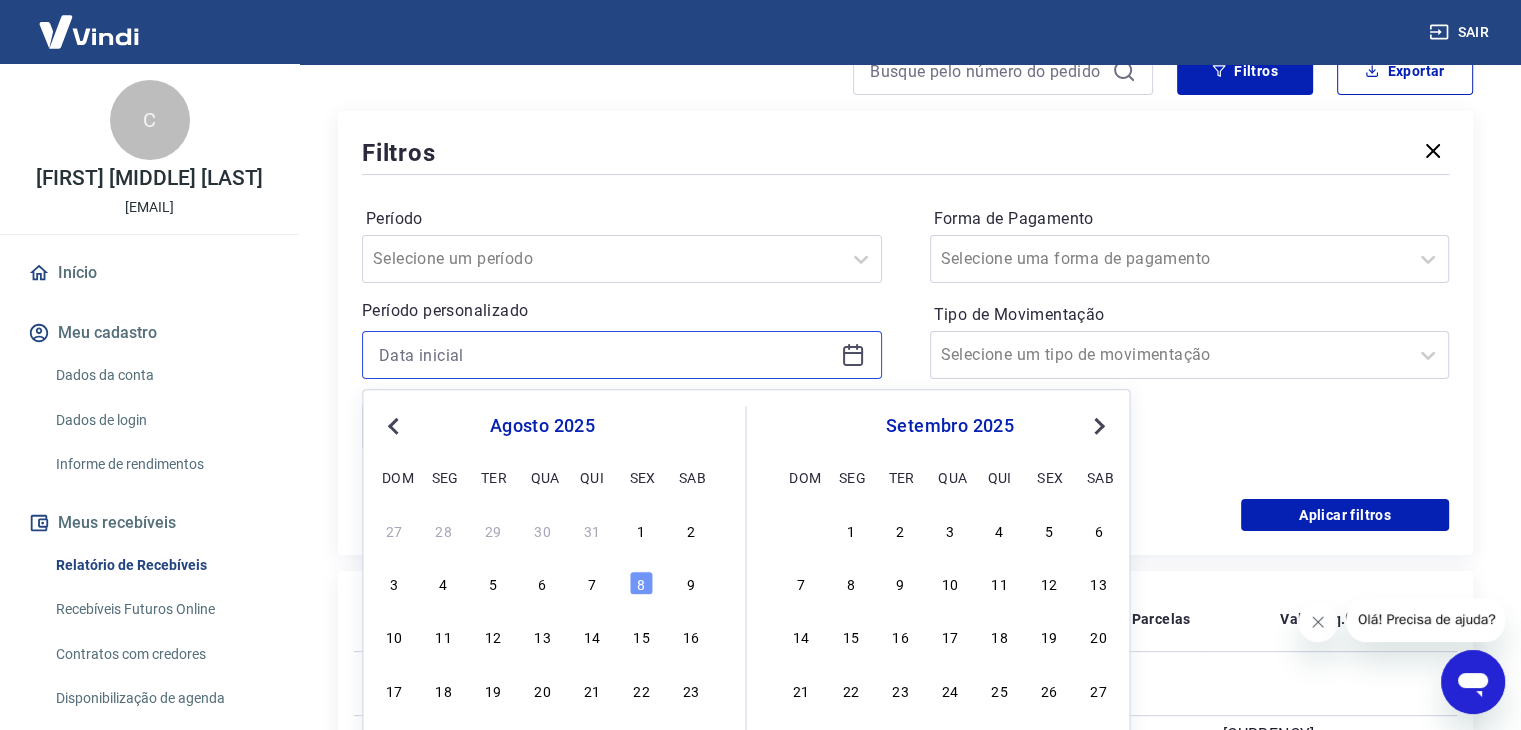 click at bounding box center [606, 355] 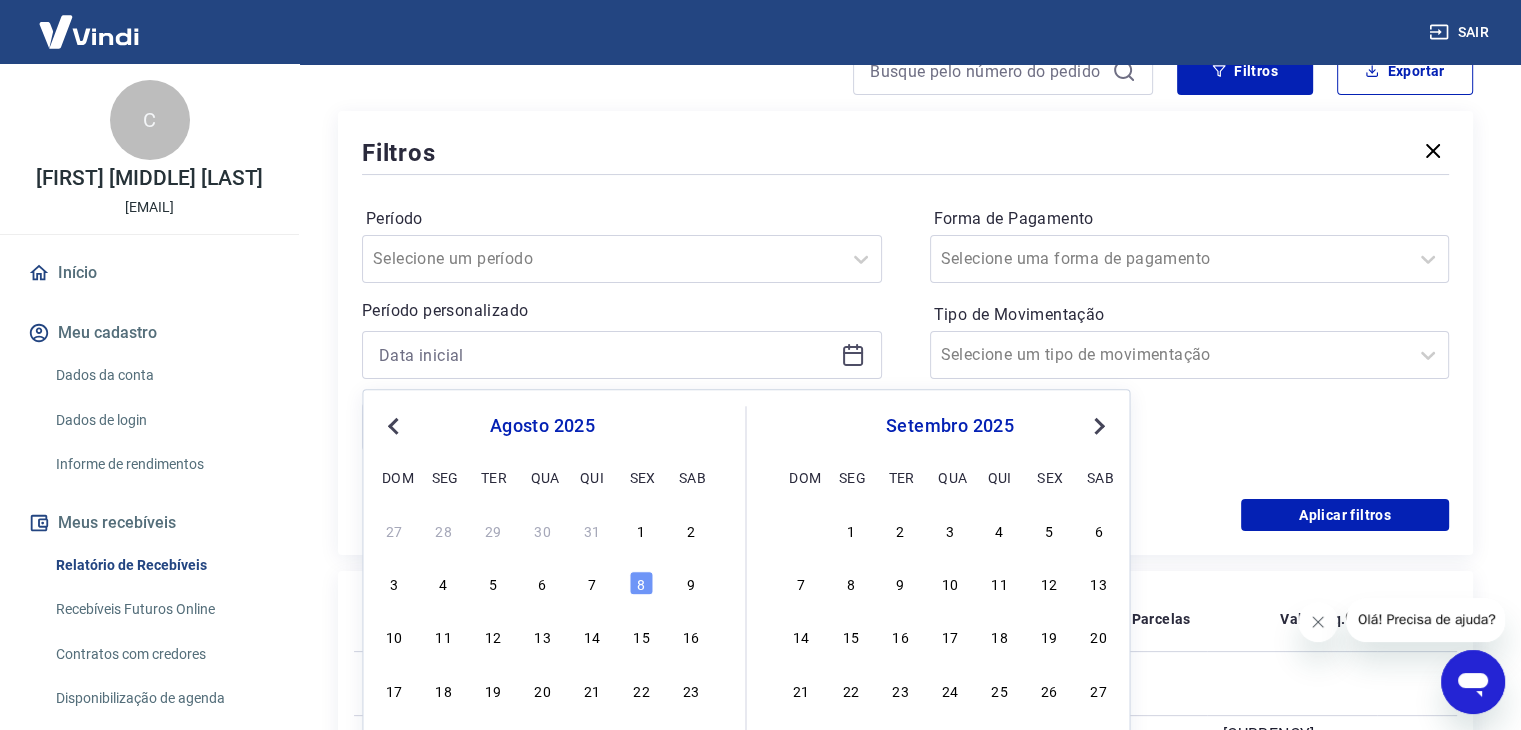 click on "agosto 2025 dom seg ter qua qui sex sab" at bounding box center (542, 448) 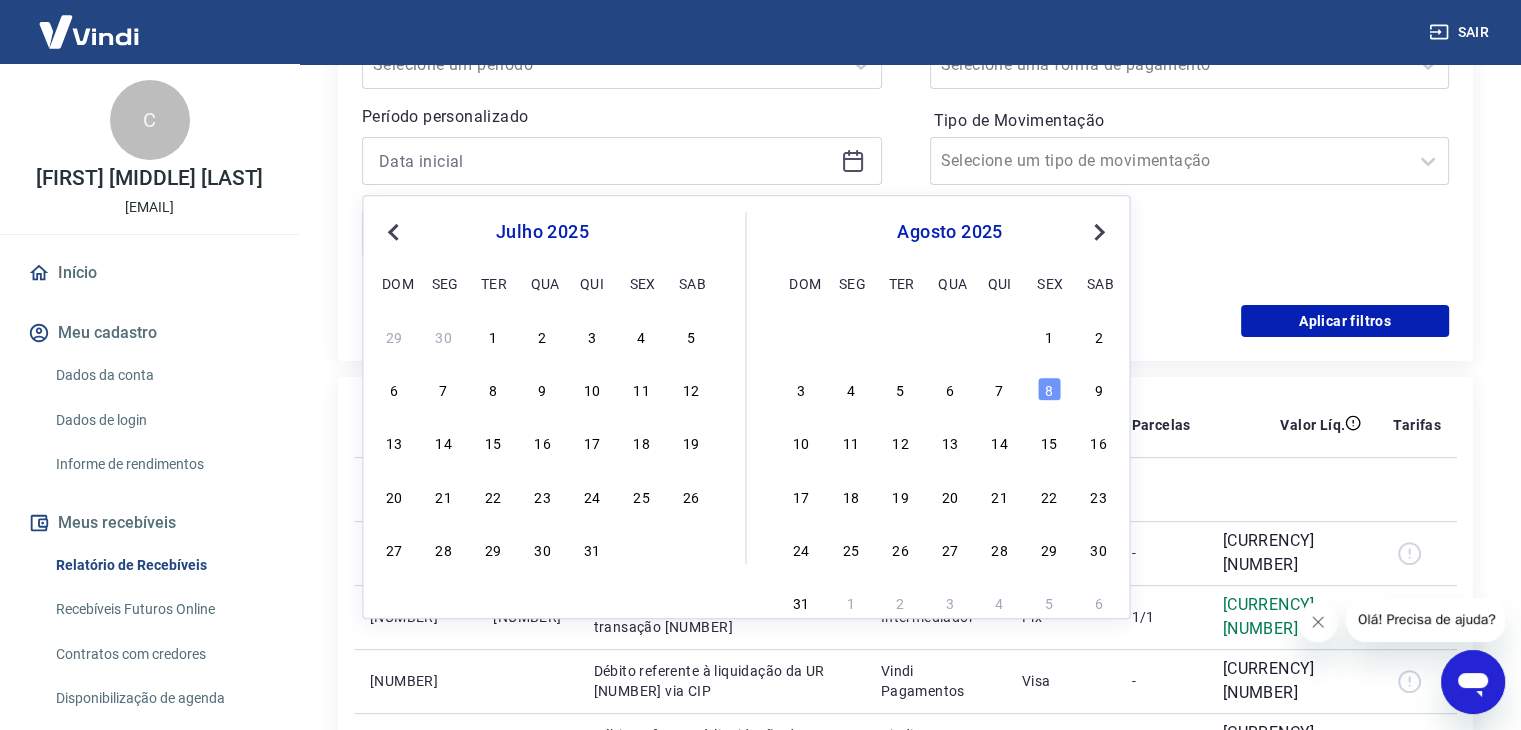 scroll, scrollTop: 500, scrollLeft: 0, axis: vertical 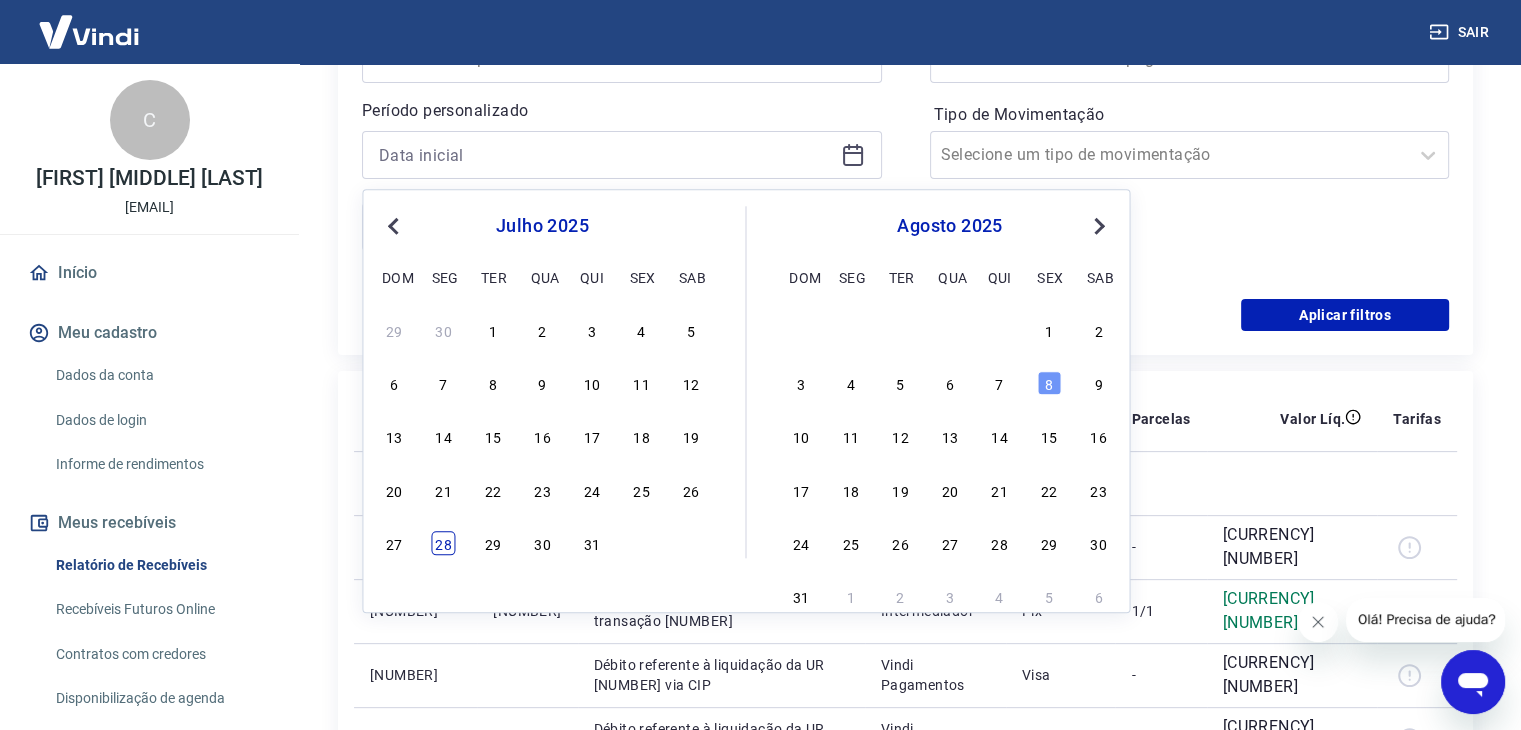 click on "28" at bounding box center (444, 543) 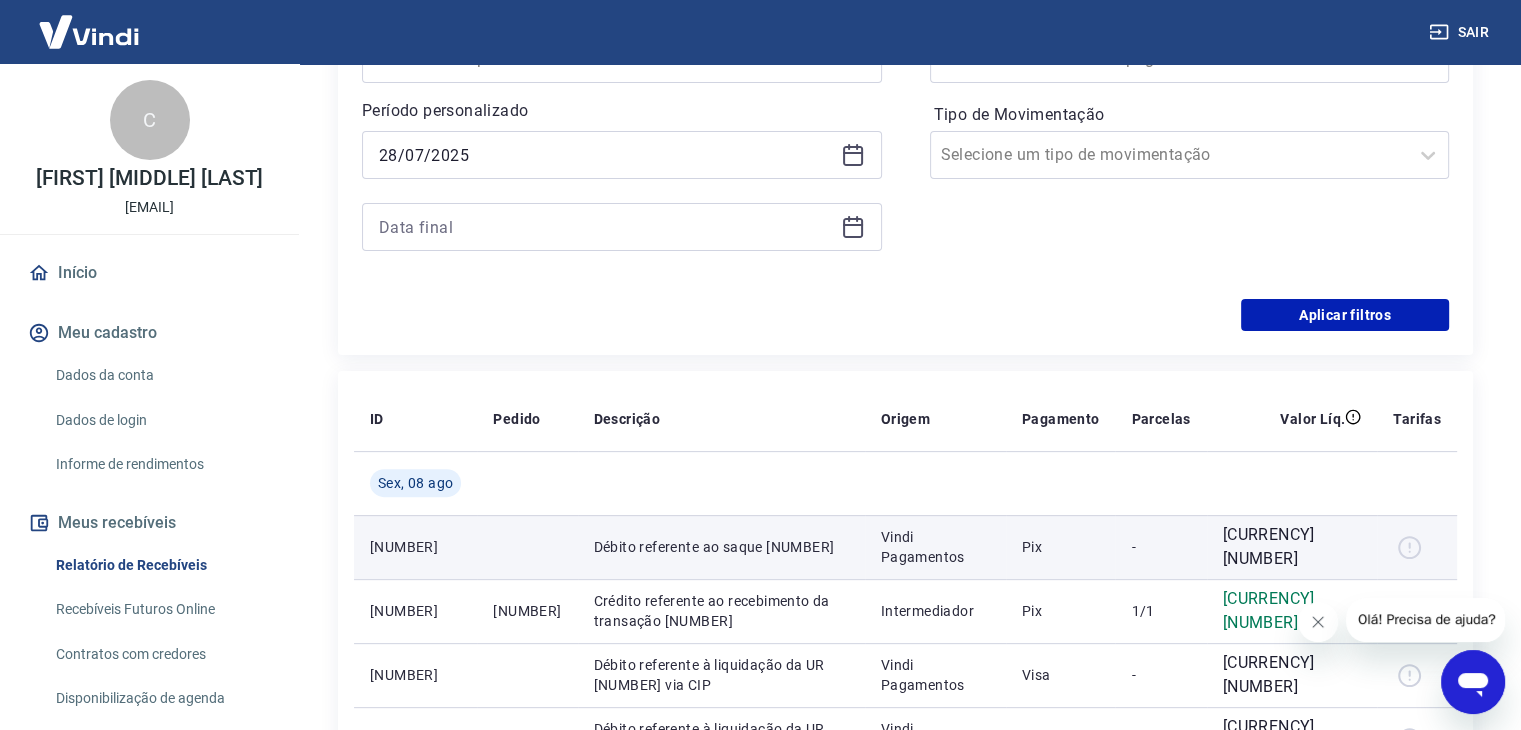 type on "28/07/2025" 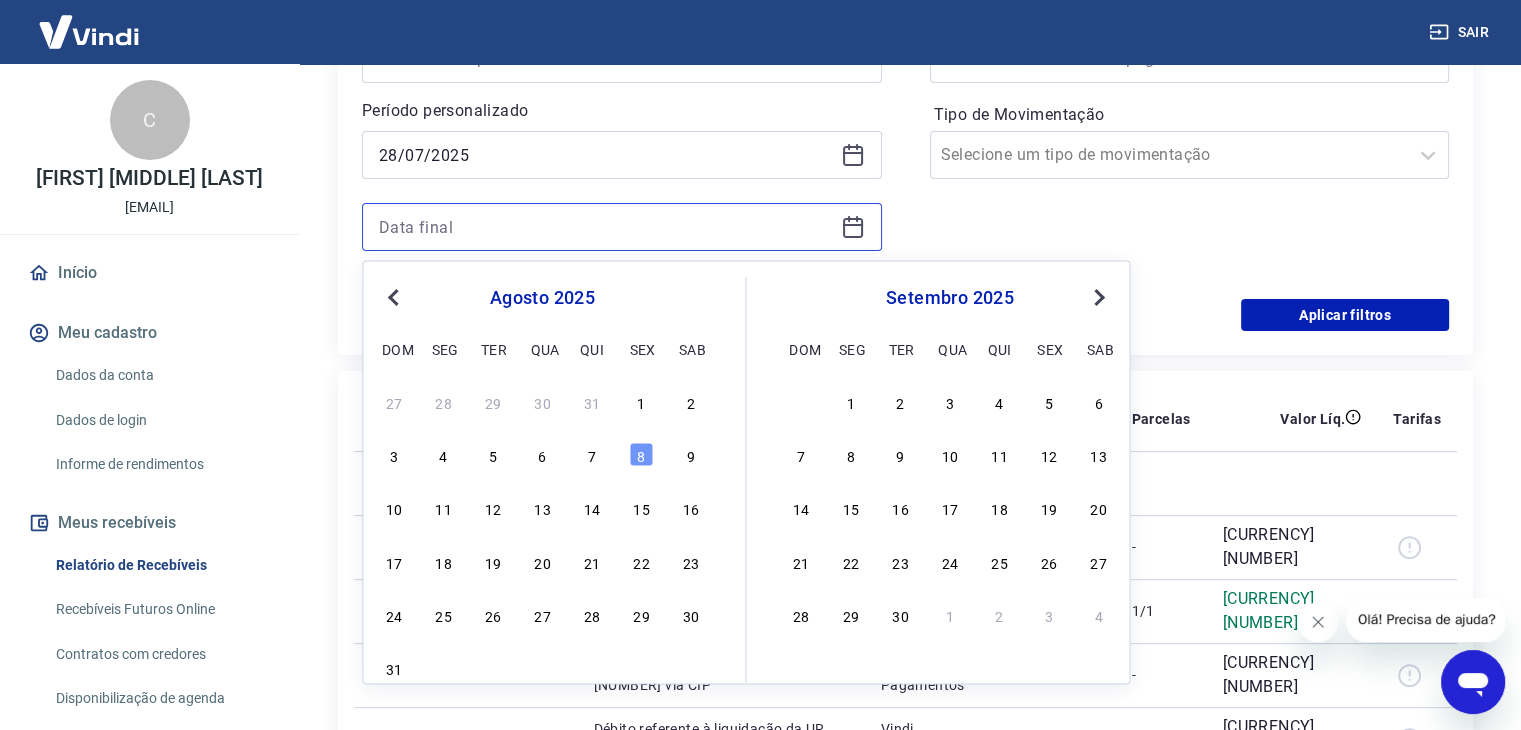 click at bounding box center [606, 227] 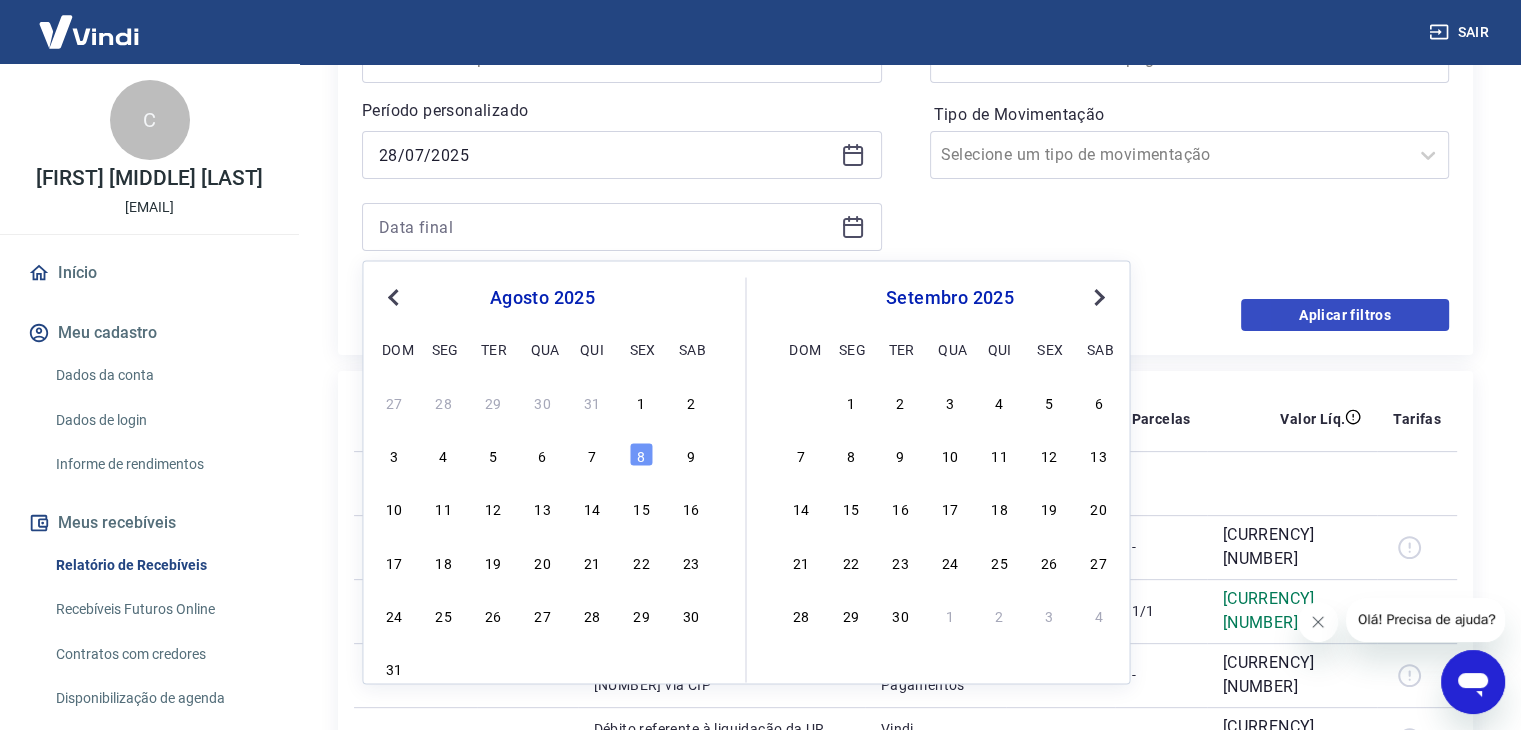 click on "28" at bounding box center [592, 614] 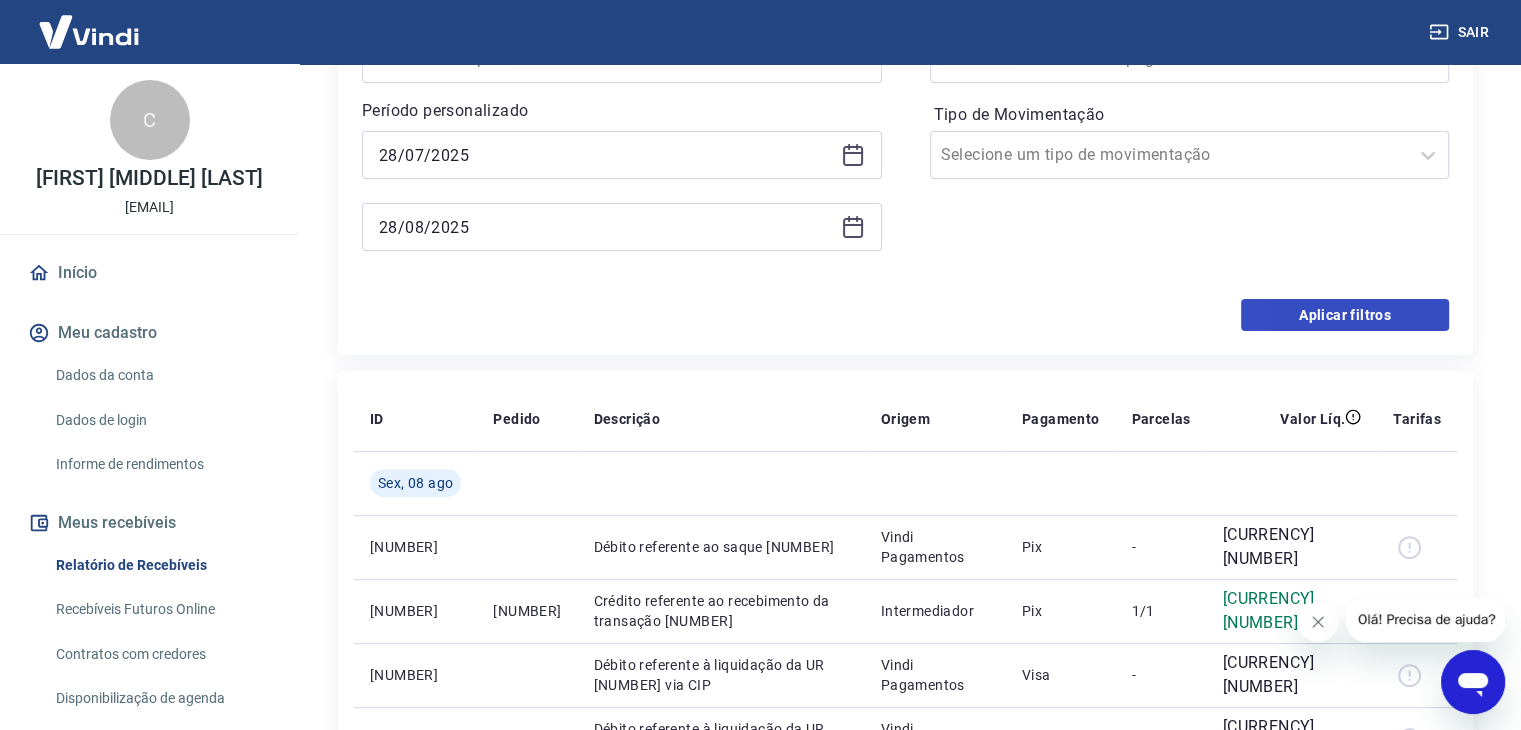 type on "28/08/2025" 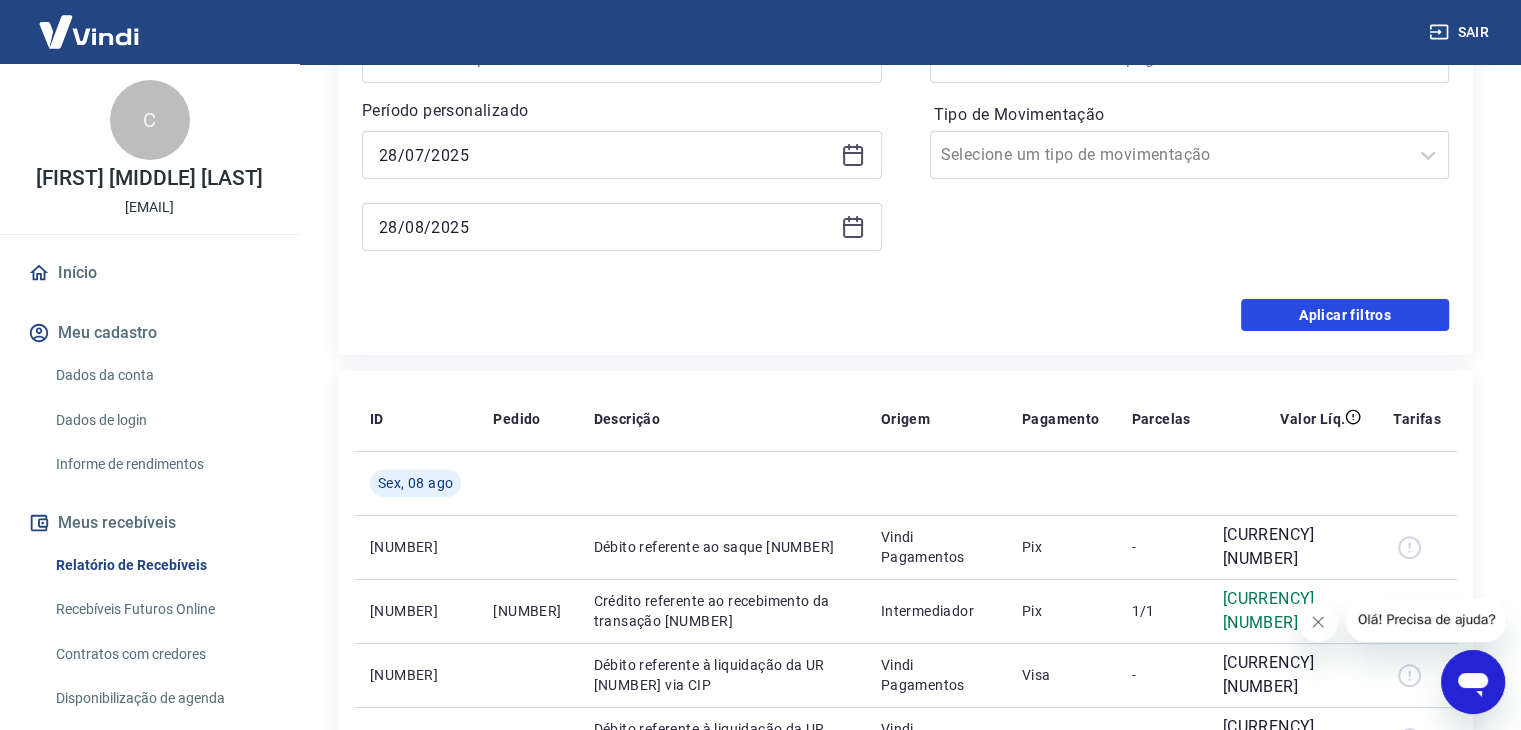 click on "Aplicar filtros" at bounding box center (1345, 315) 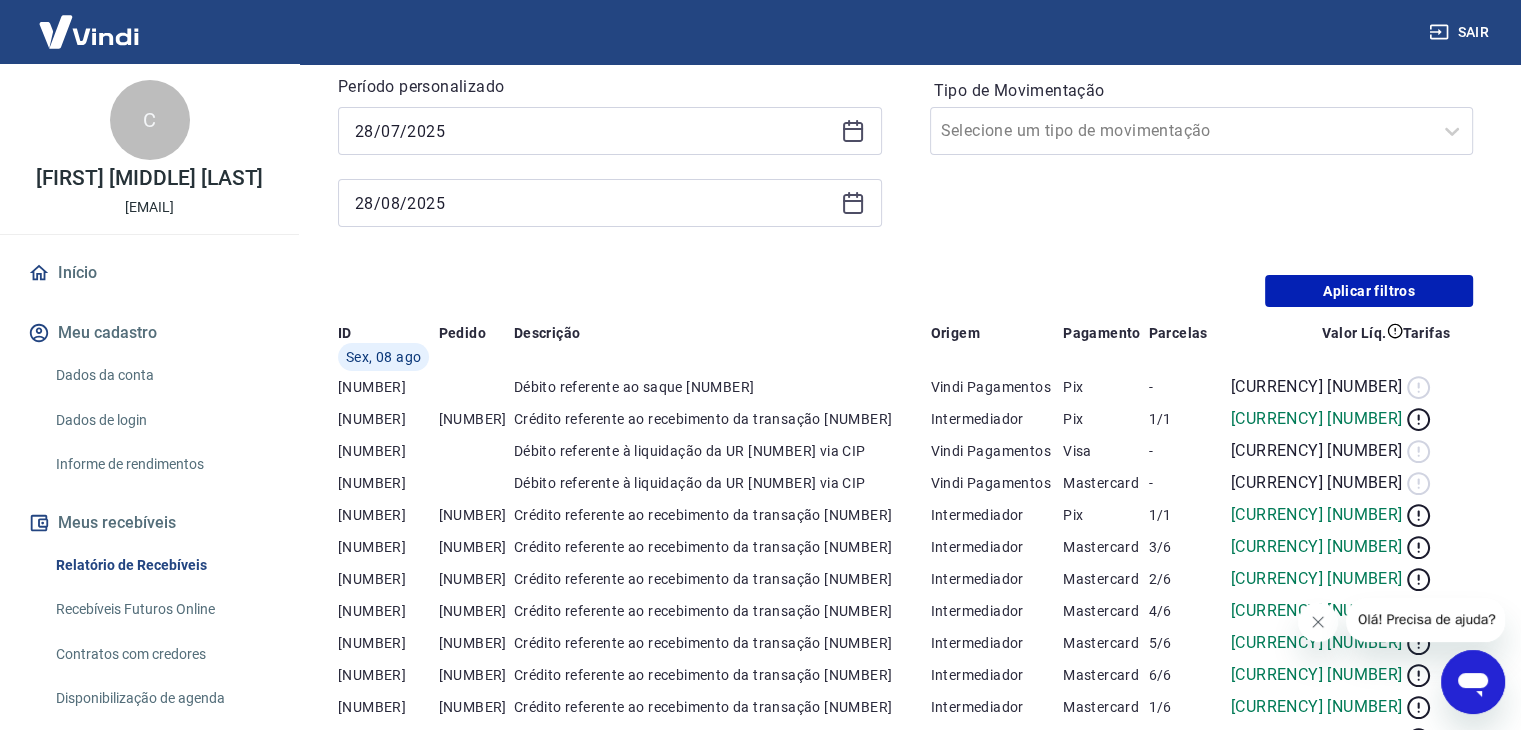 click at bounding box center [905, -194] 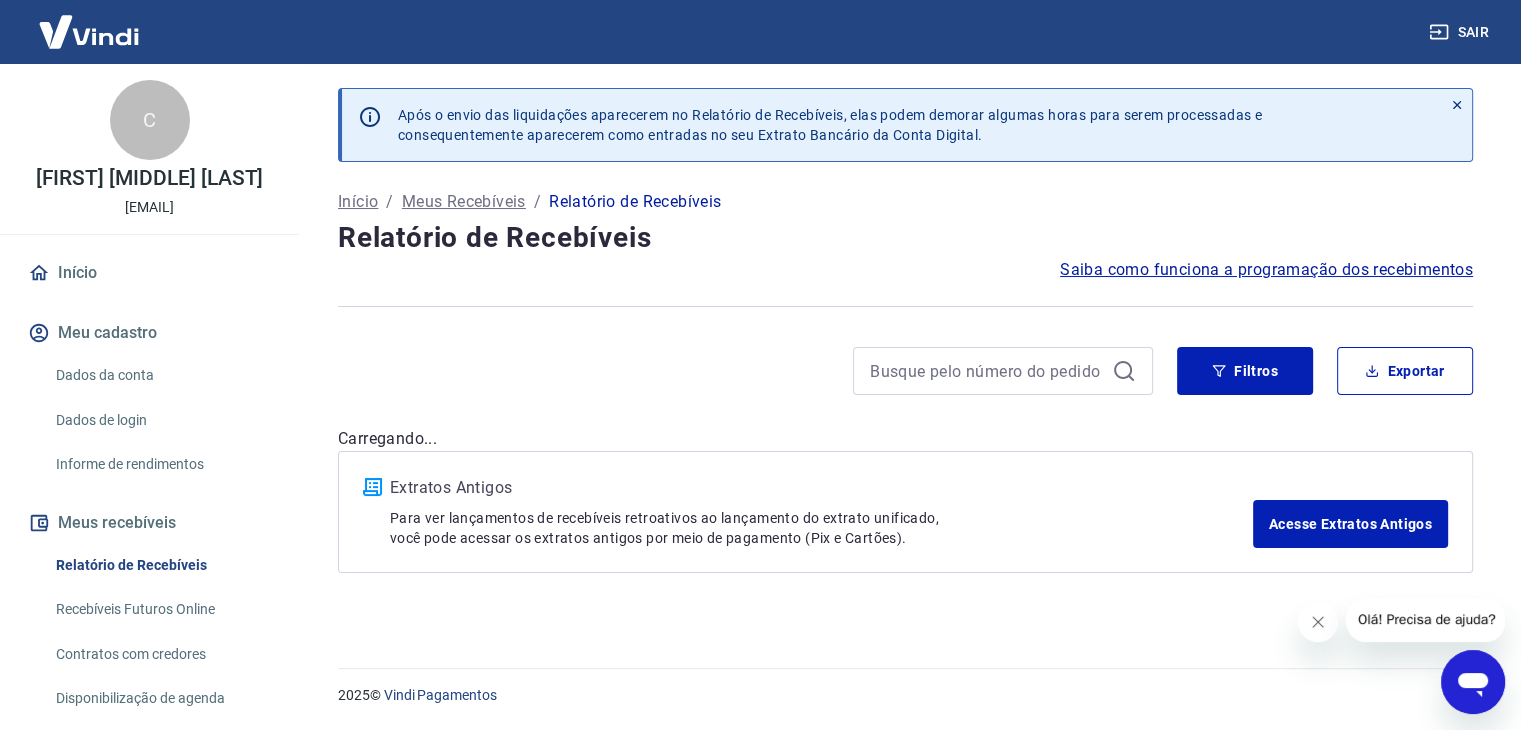 scroll, scrollTop: 0, scrollLeft: 0, axis: both 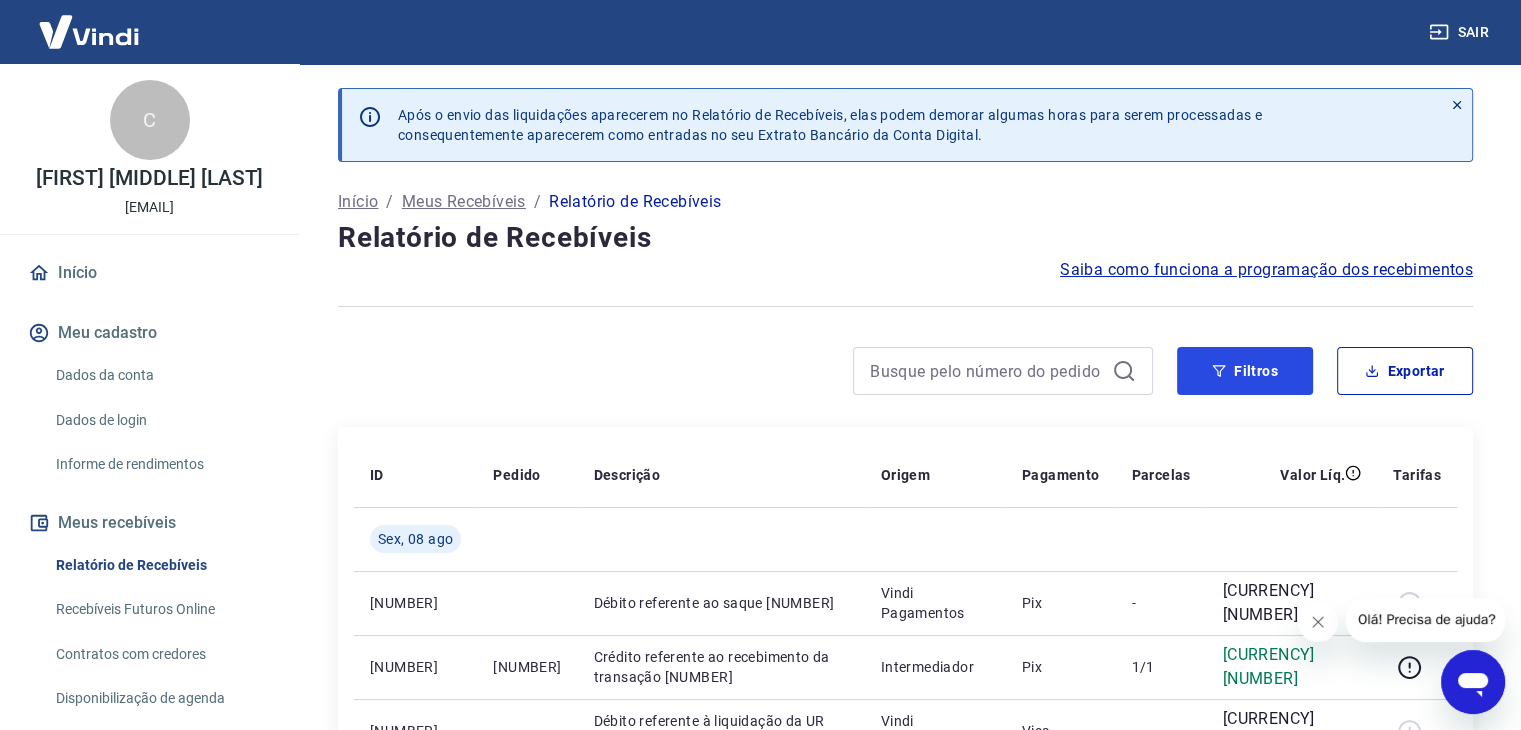 drag, startPoint x: 1252, startPoint y: 361, endPoint x: 1060, endPoint y: 382, distance: 193.14502 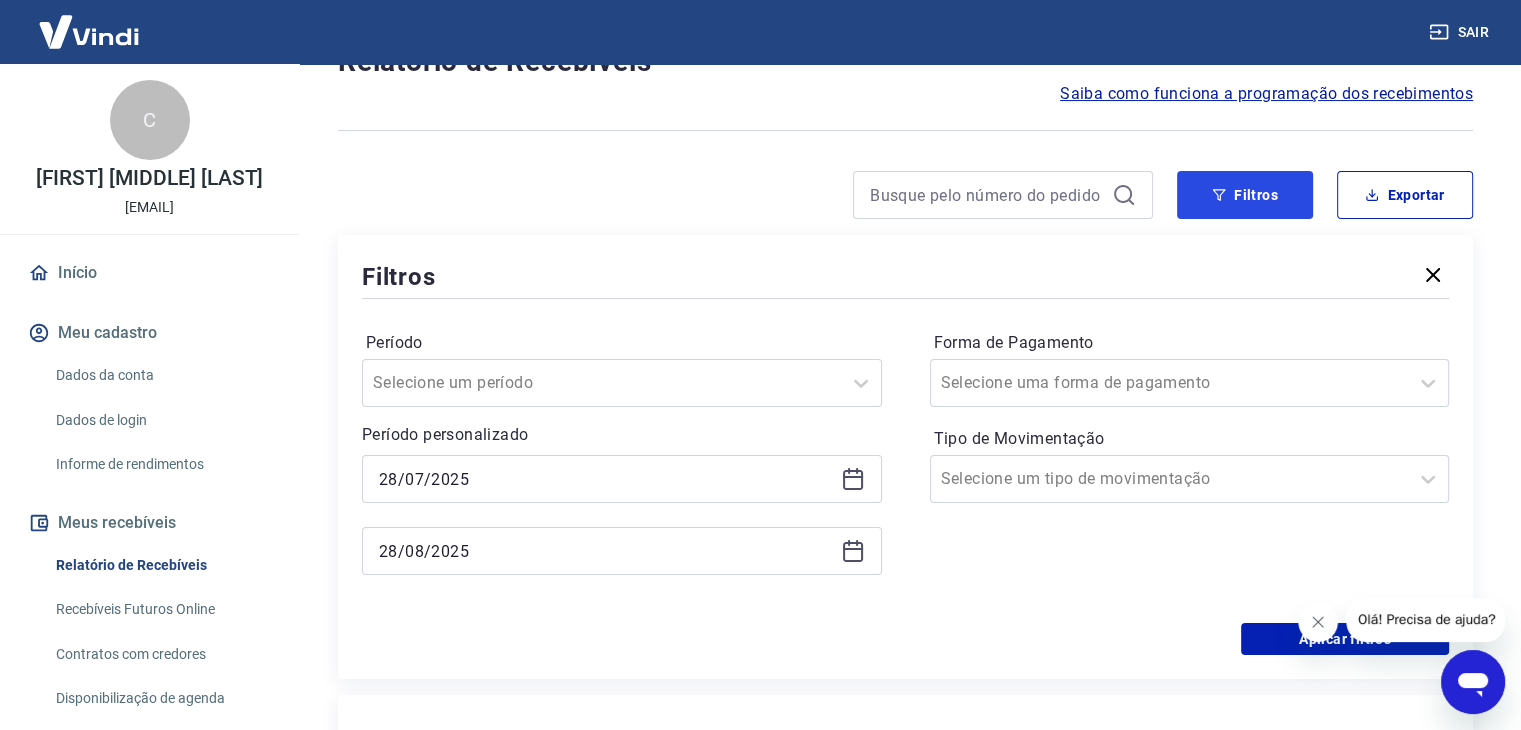 scroll, scrollTop: 300, scrollLeft: 0, axis: vertical 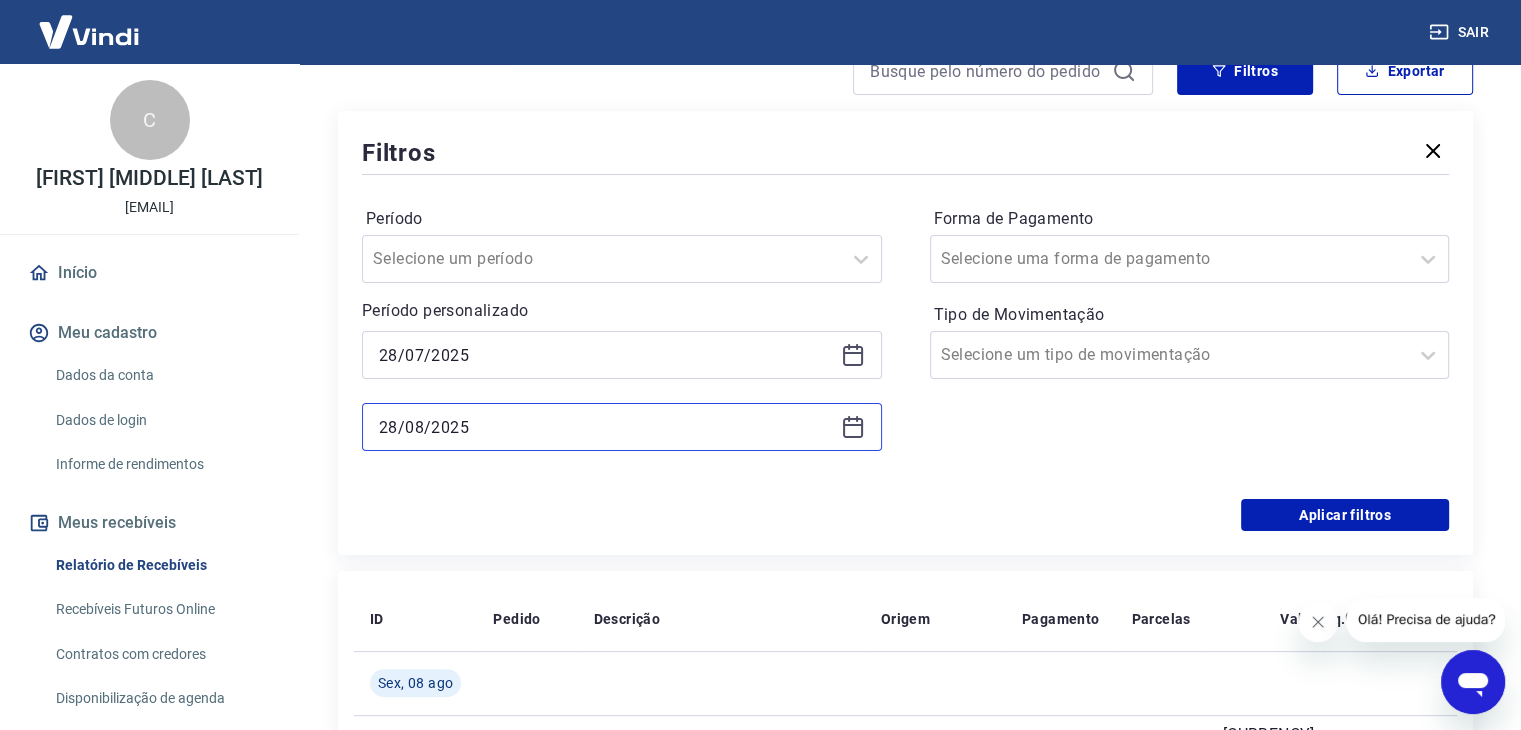 click on "28/08/2025" at bounding box center (606, 427) 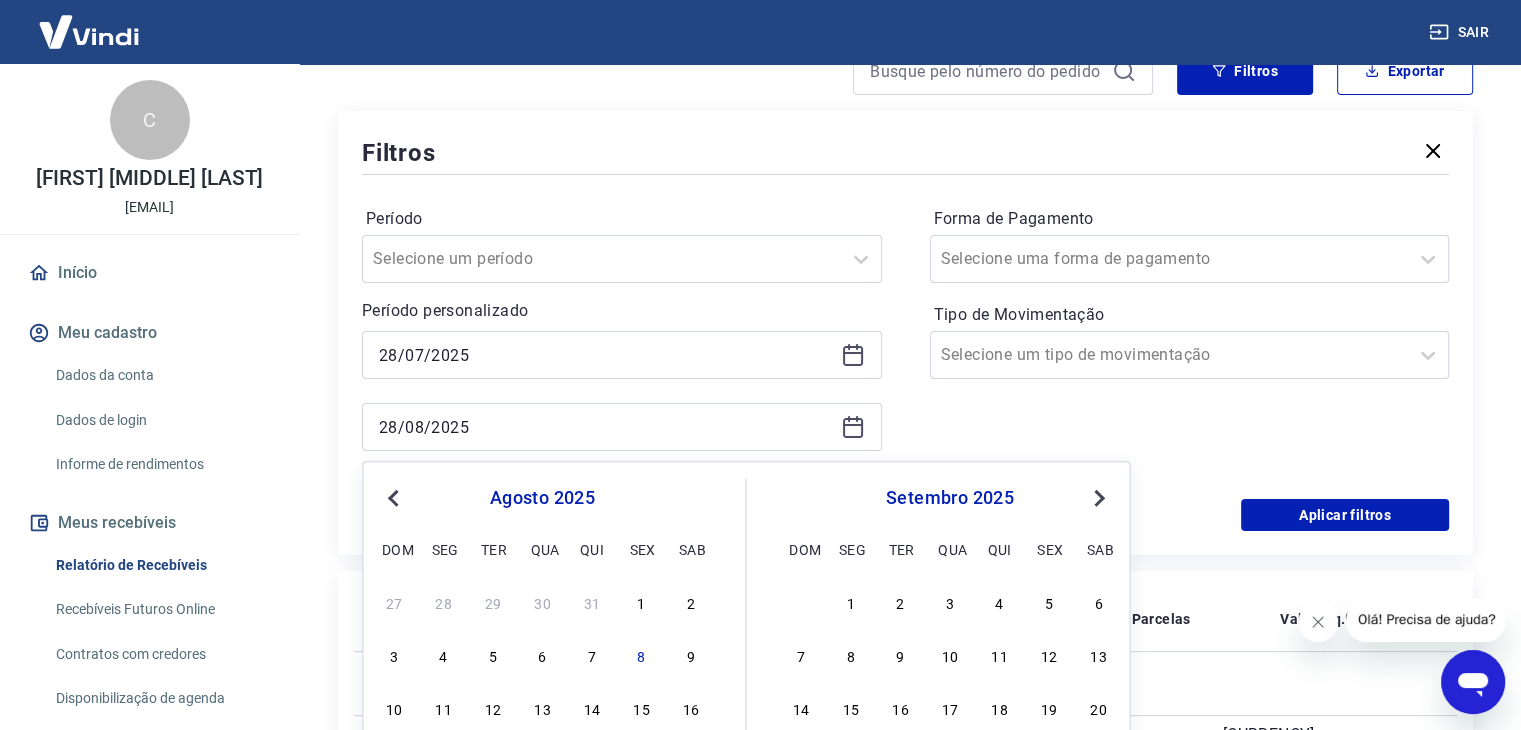click on "agosto 2025" at bounding box center (542, 498) 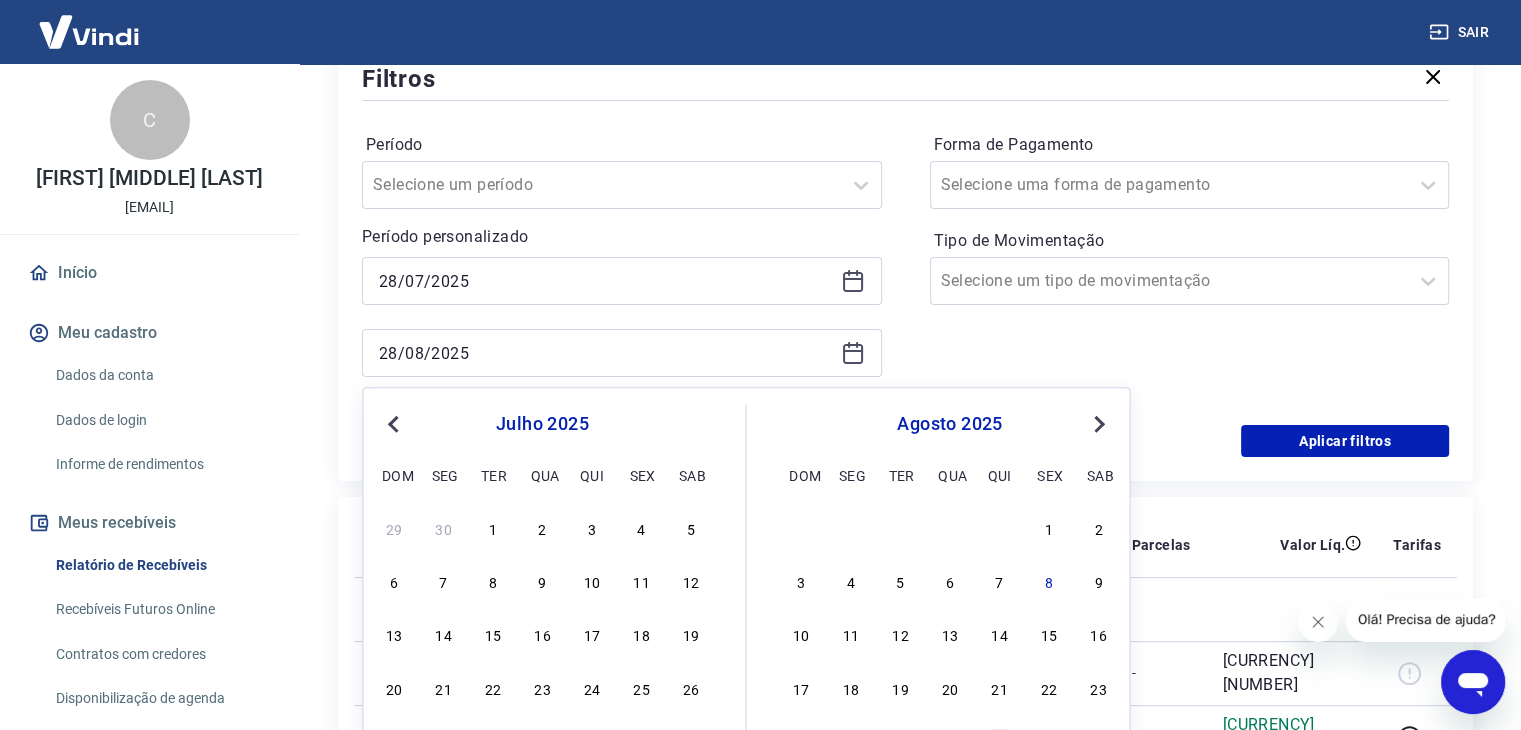 scroll, scrollTop: 500, scrollLeft: 0, axis: vertical 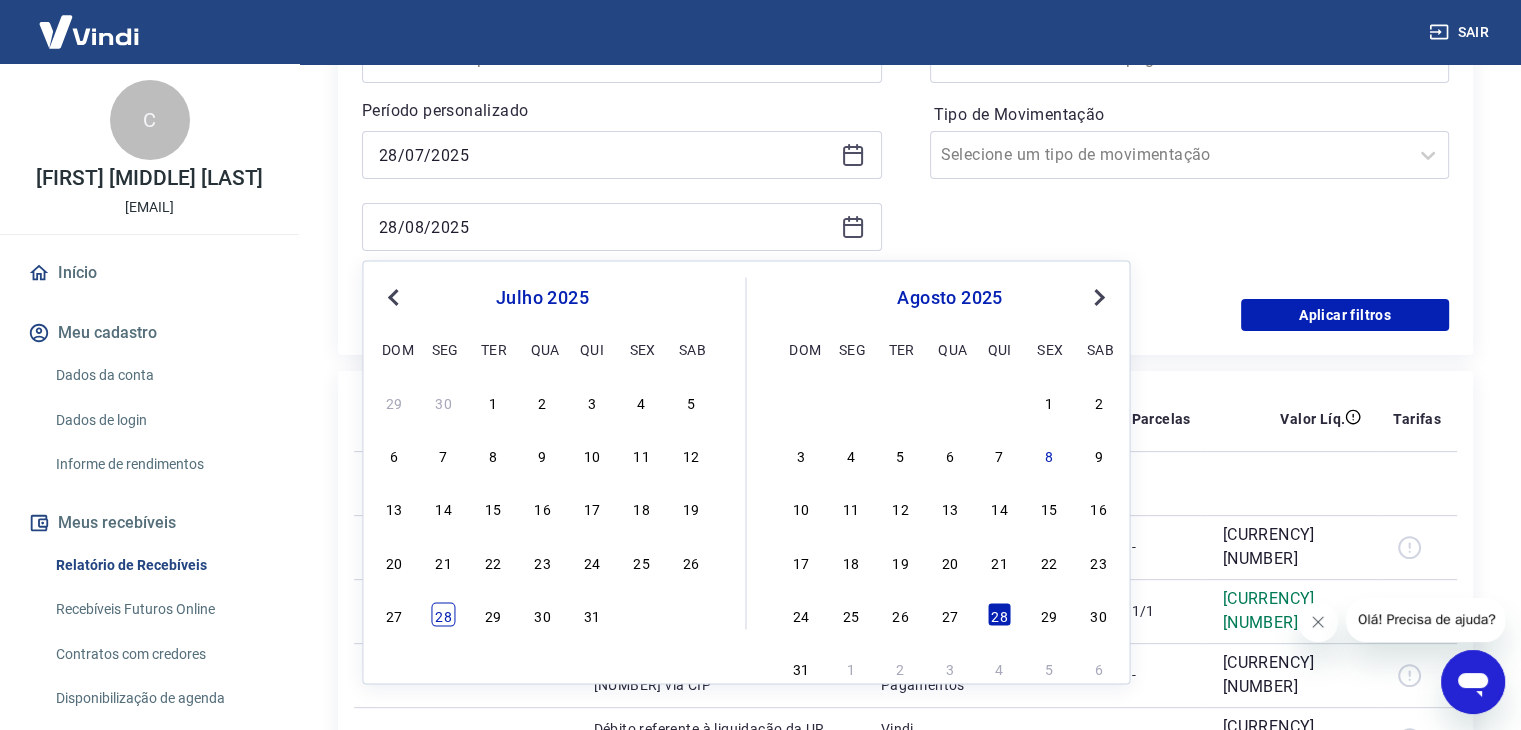 click on "28" at bounding box center [444, 614] 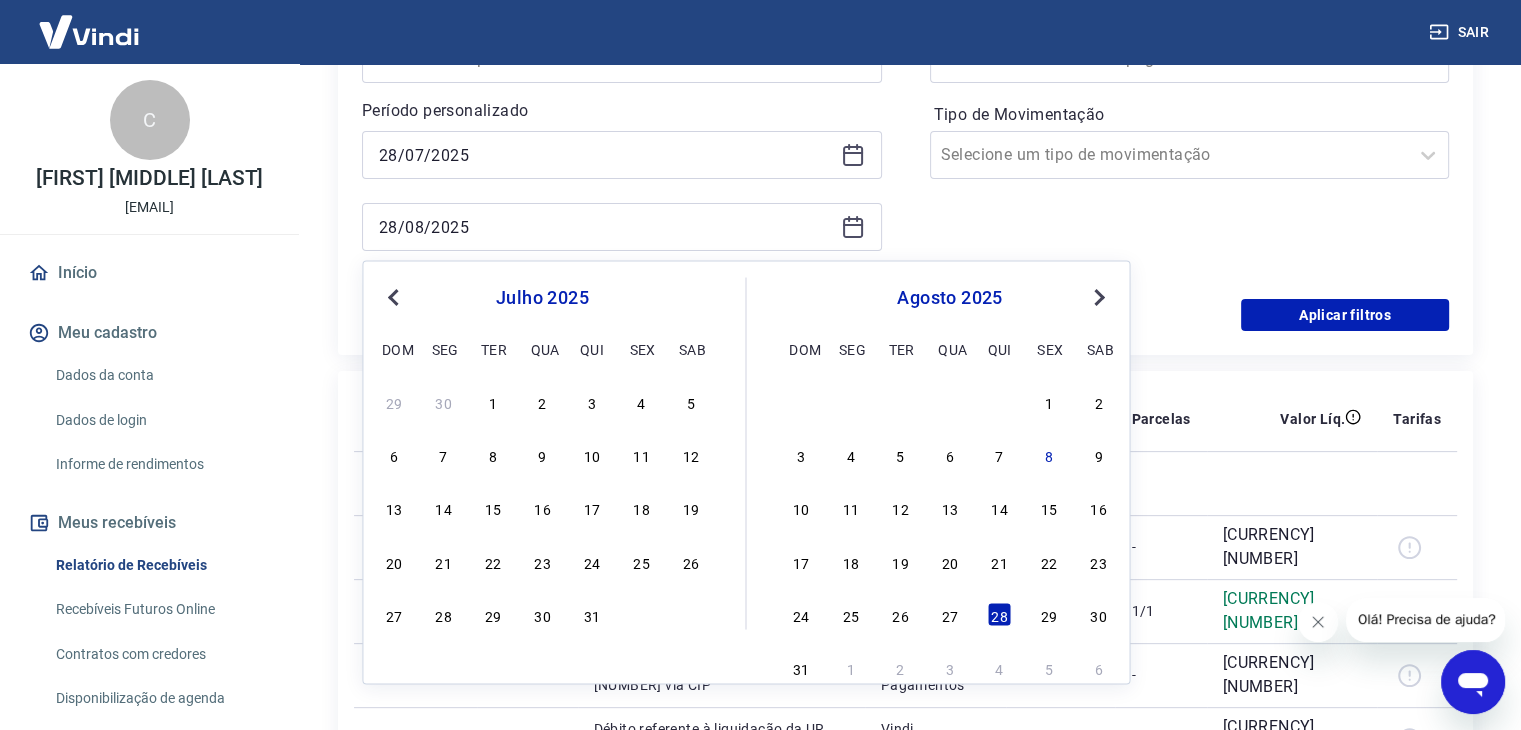 type on "28/07/2025" 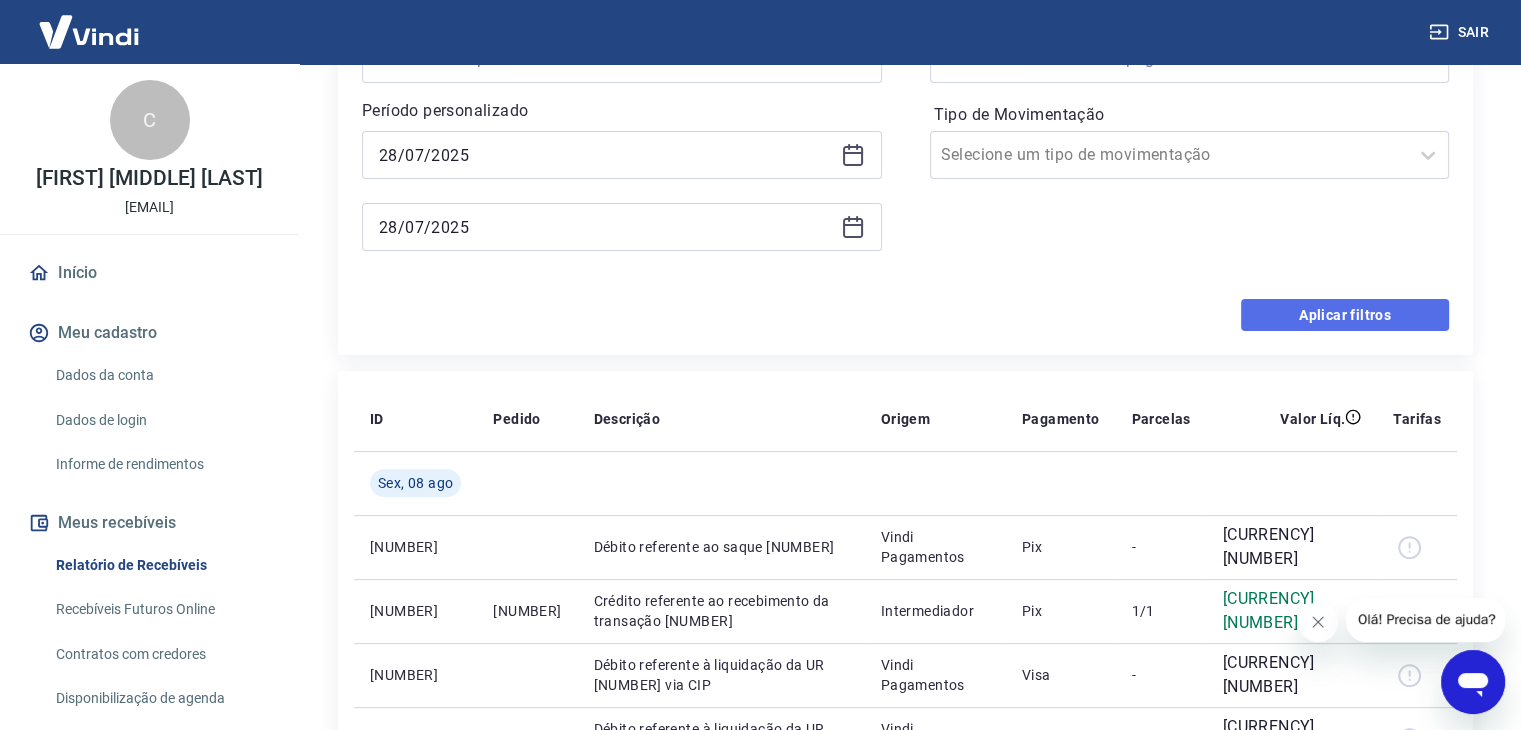 click on "Aplicar filtros" at bounding box center (1345, 315) 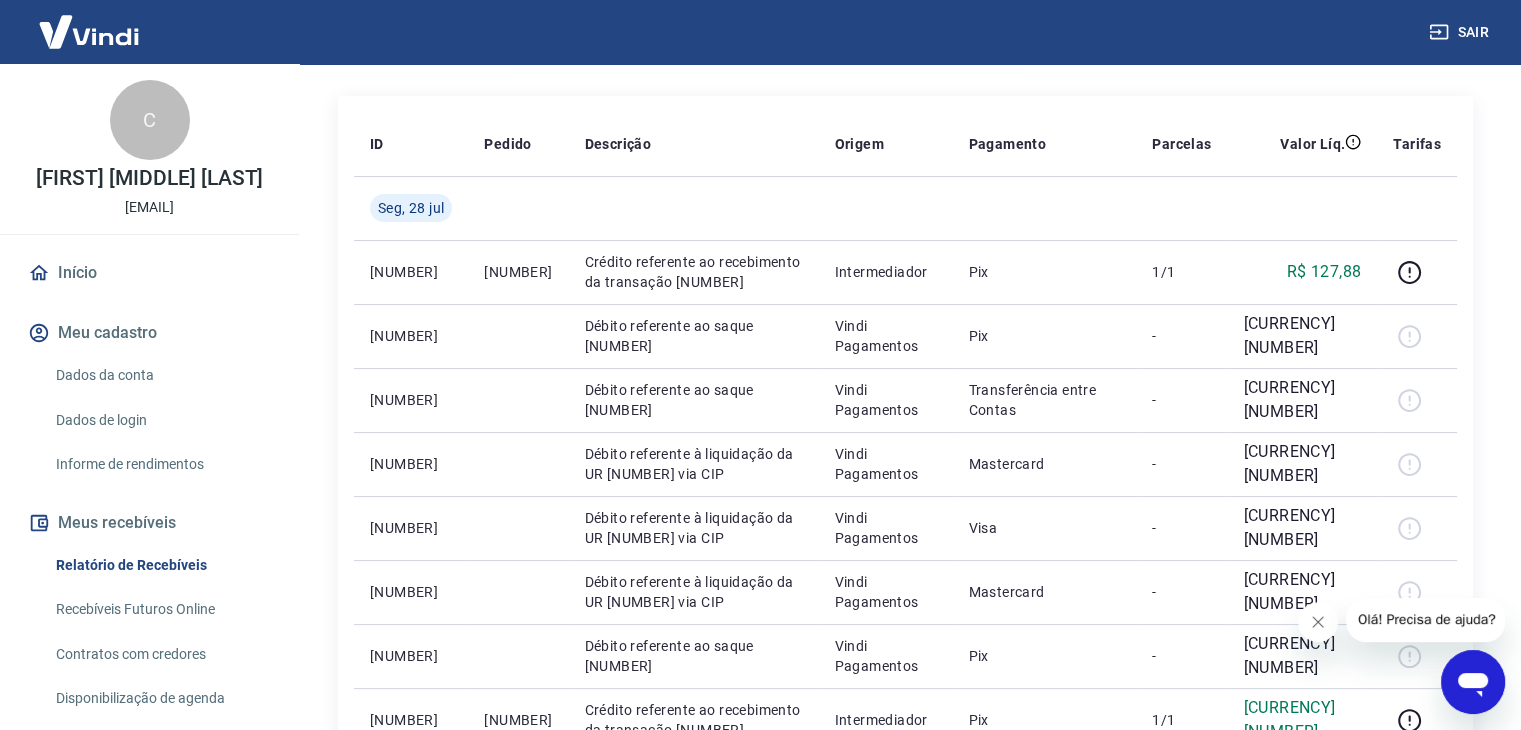 scroll, scrollTop: 0, scrollLeft: 0, axis: both 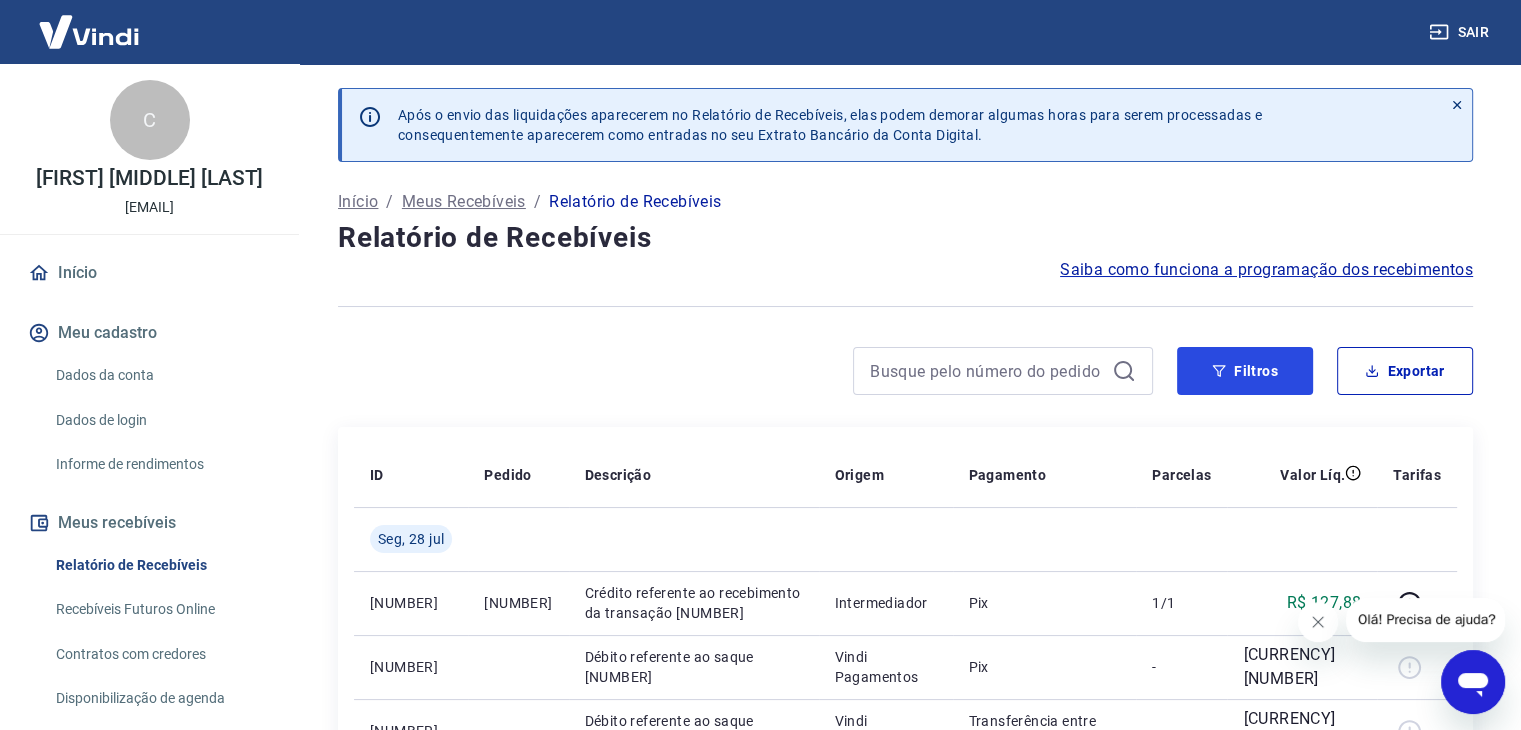 click on "Filtros" at bounding box center (1245, 371) 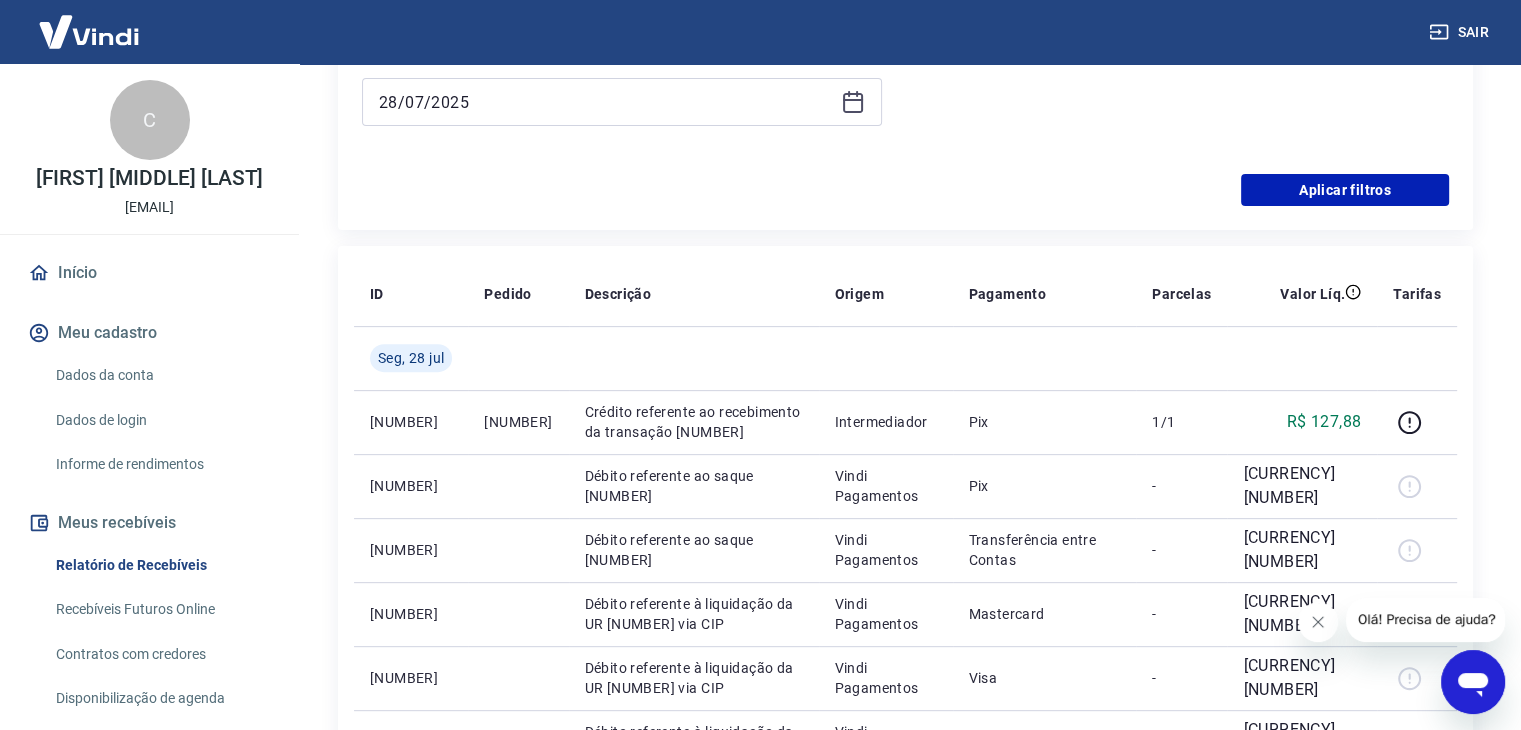 scroll, scrollTop: 200, scrollLeft: 0, axis: vertical 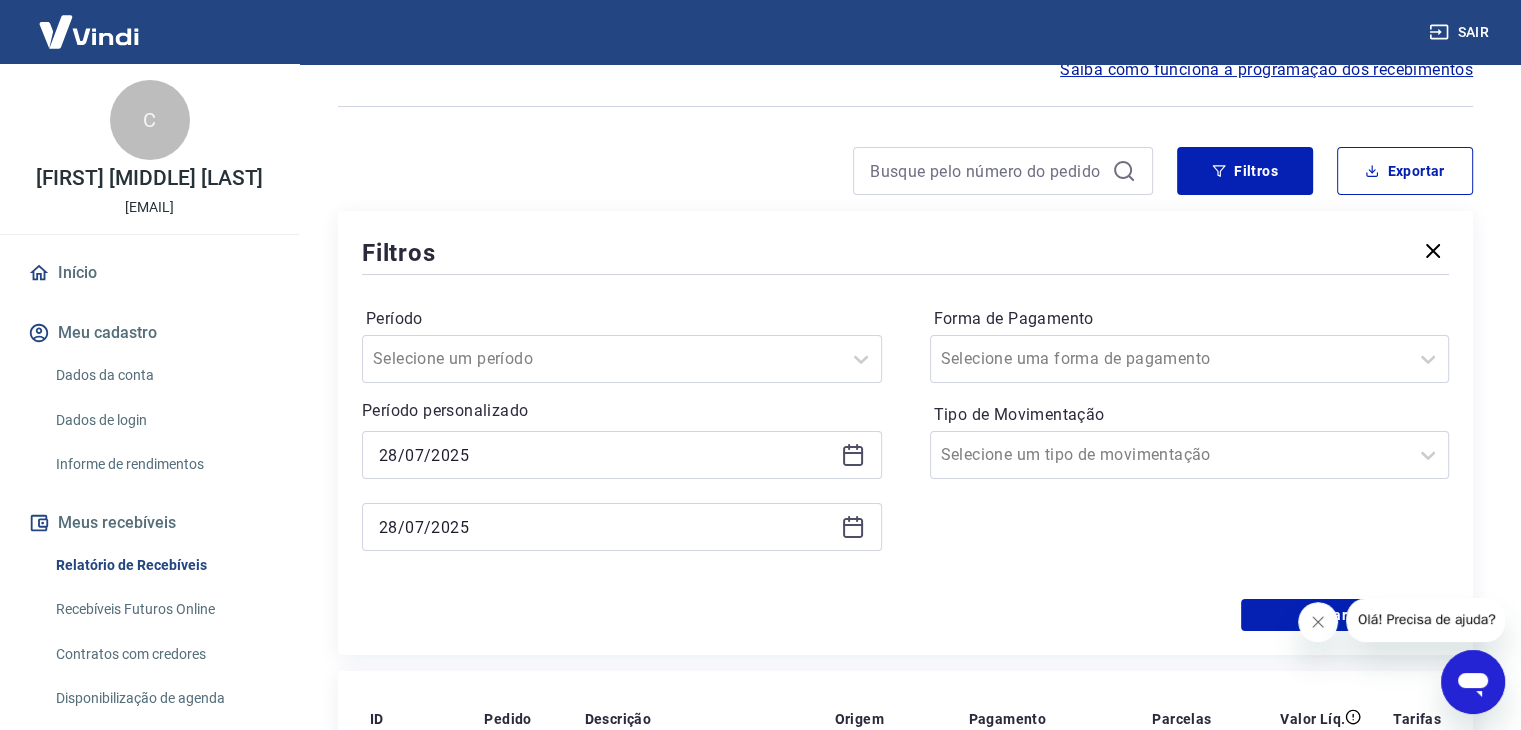 click 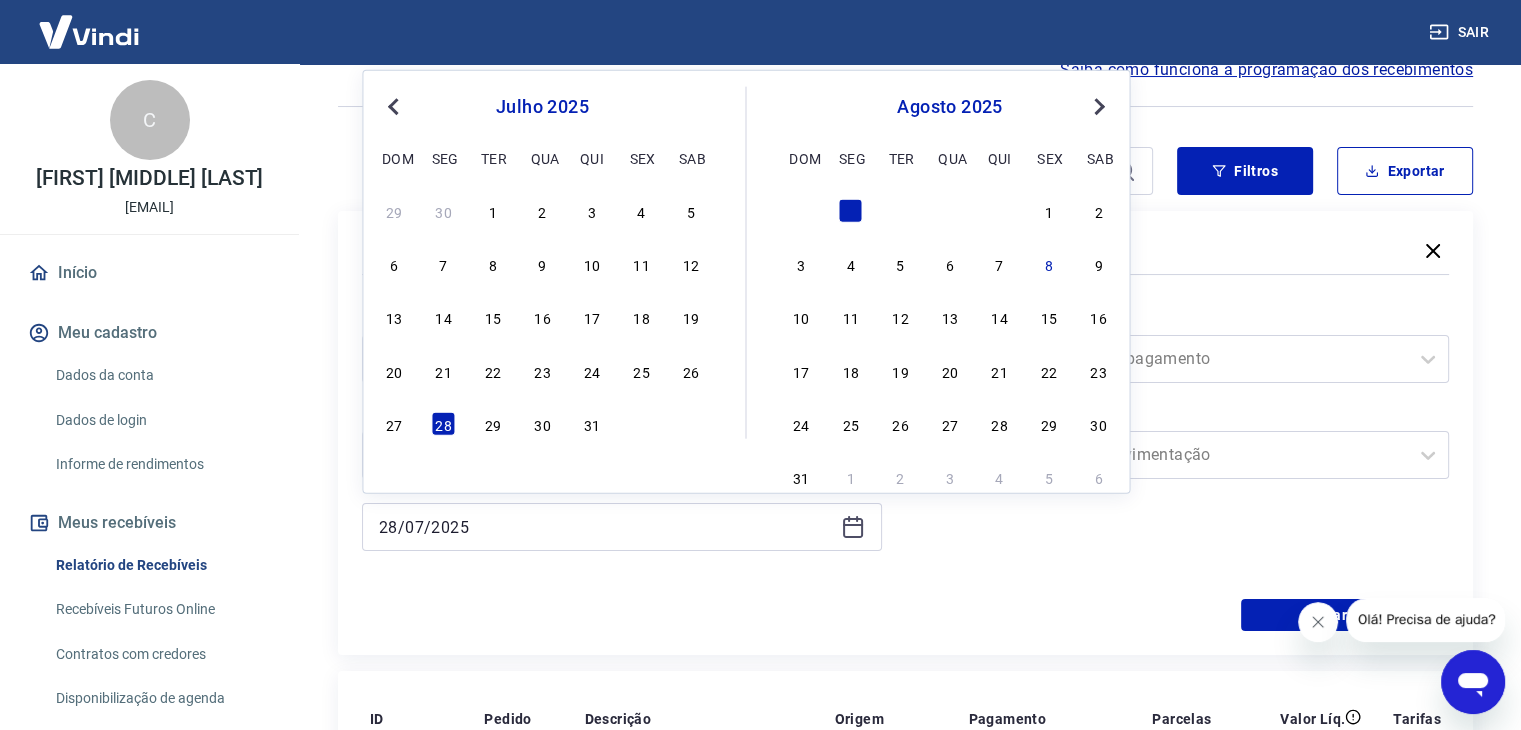 click on "Next Month" at bounding box center [1097, 105] 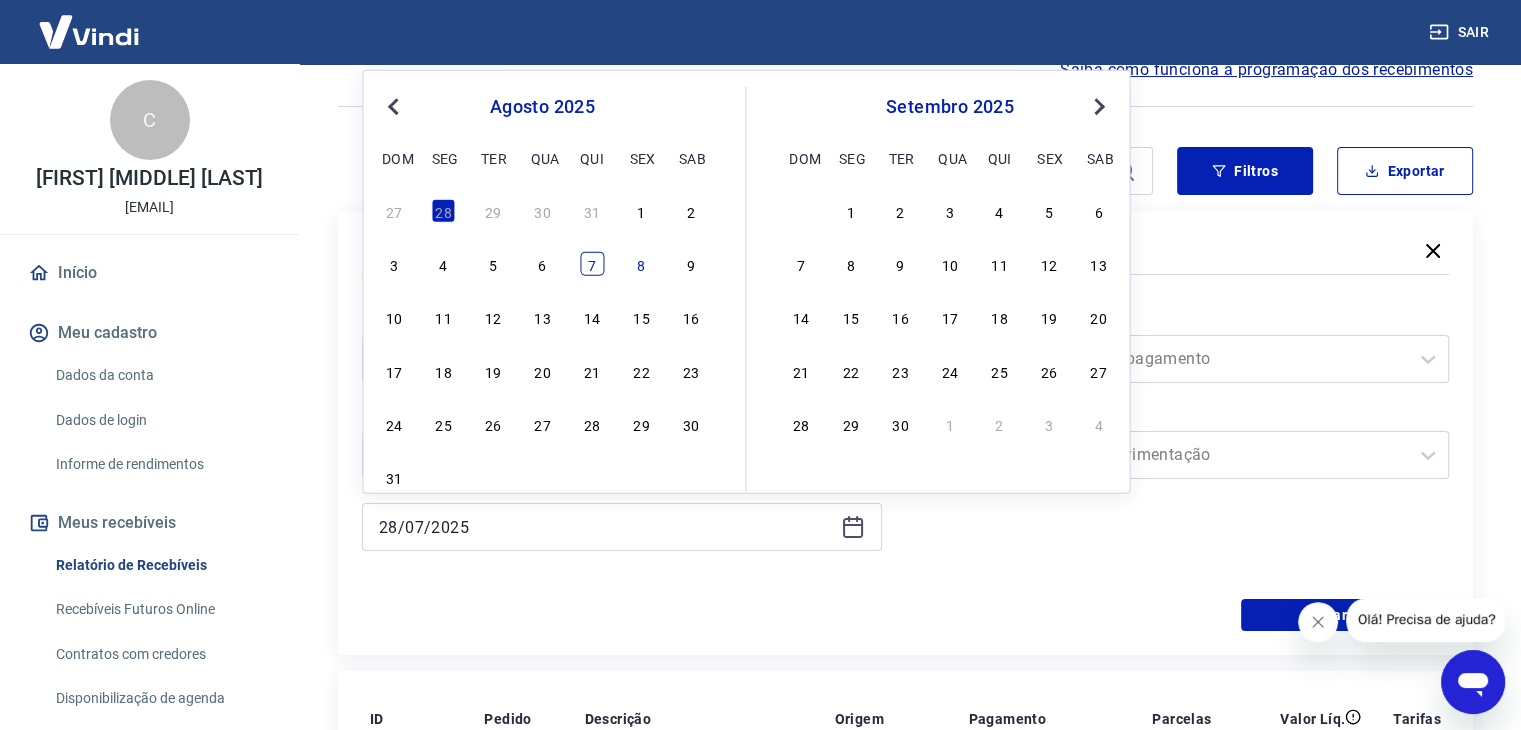 click on "7" at bounding box center (592, 264) 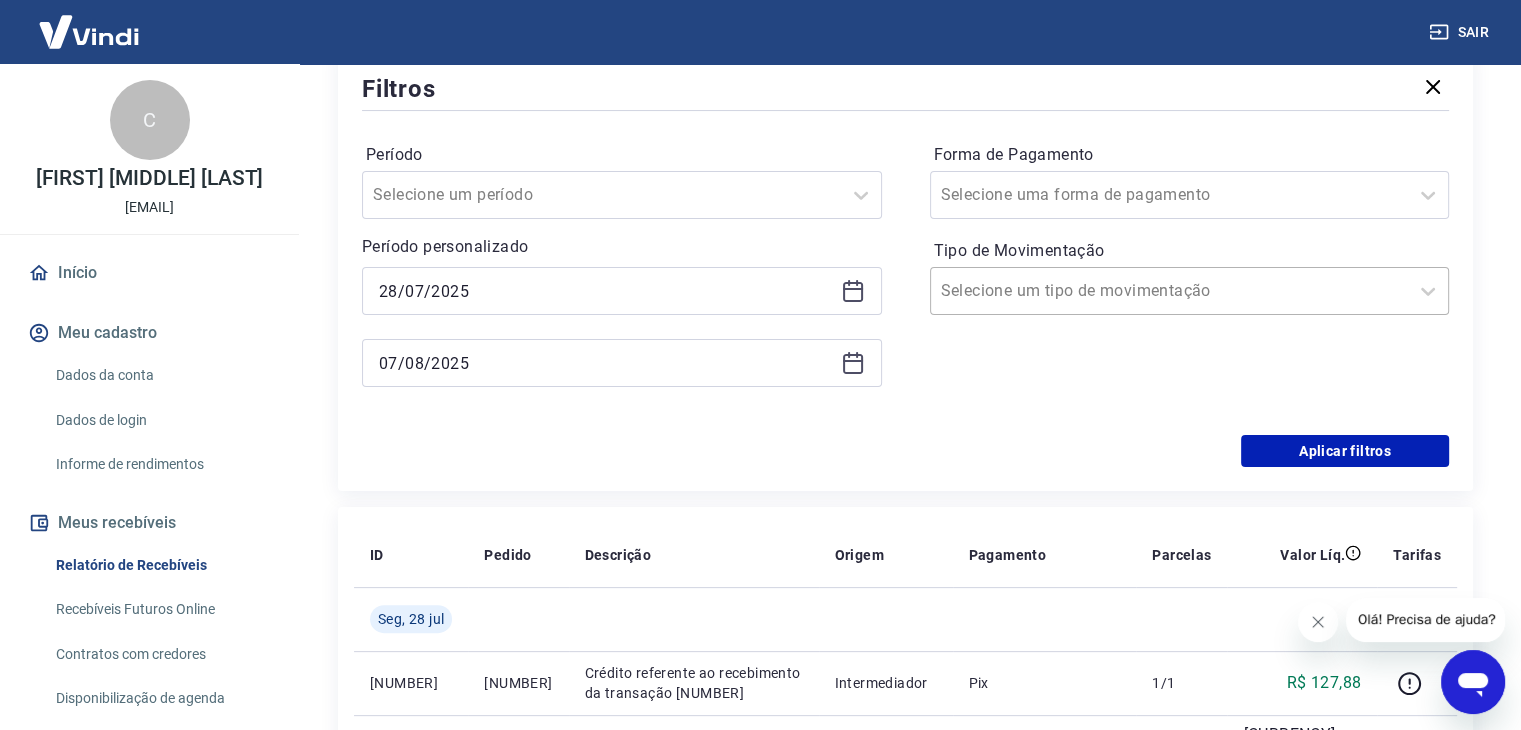 scroll, scrollTop: 400, scrollLeft: 0, axis: vertical 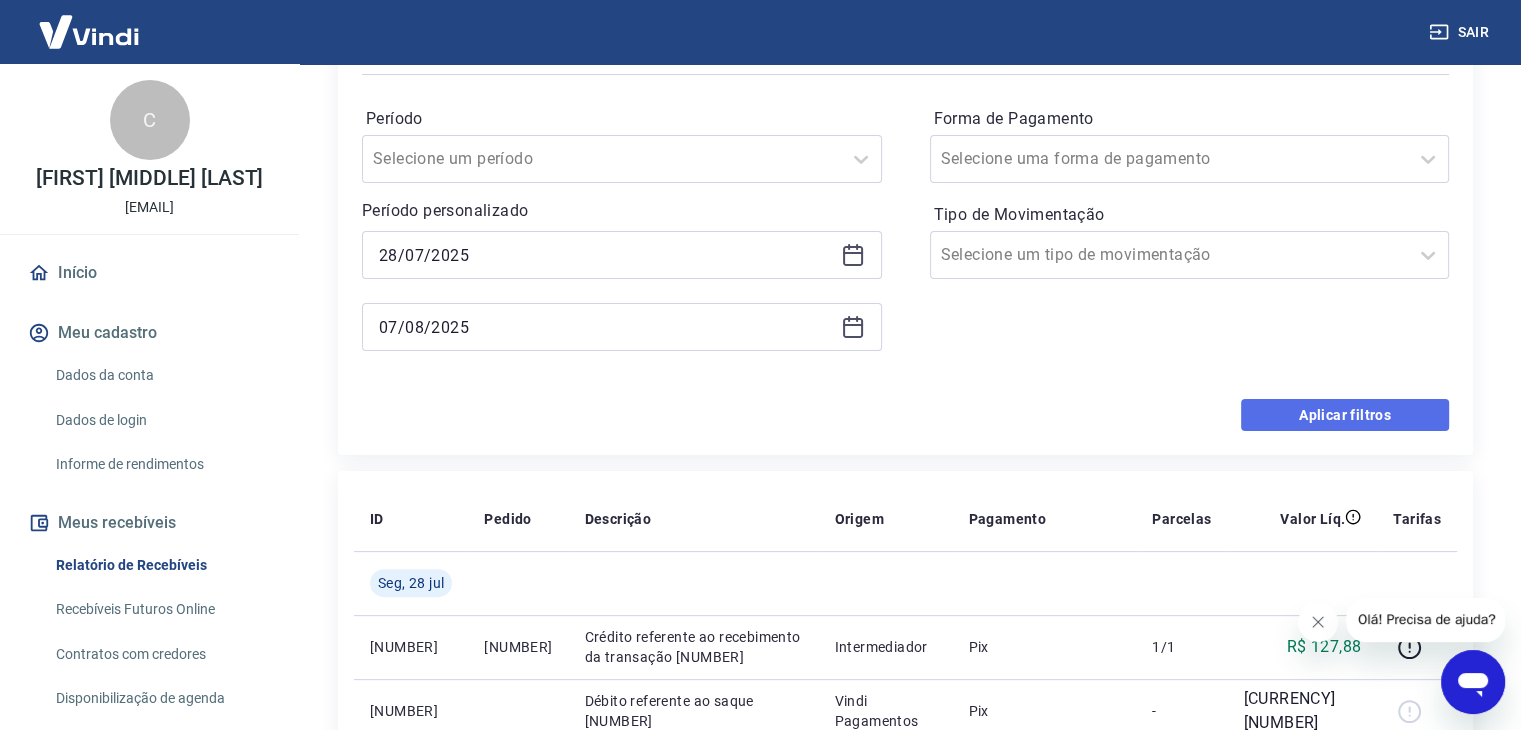 click on "Aplicar filtros" at bounding box center (1345, 415) 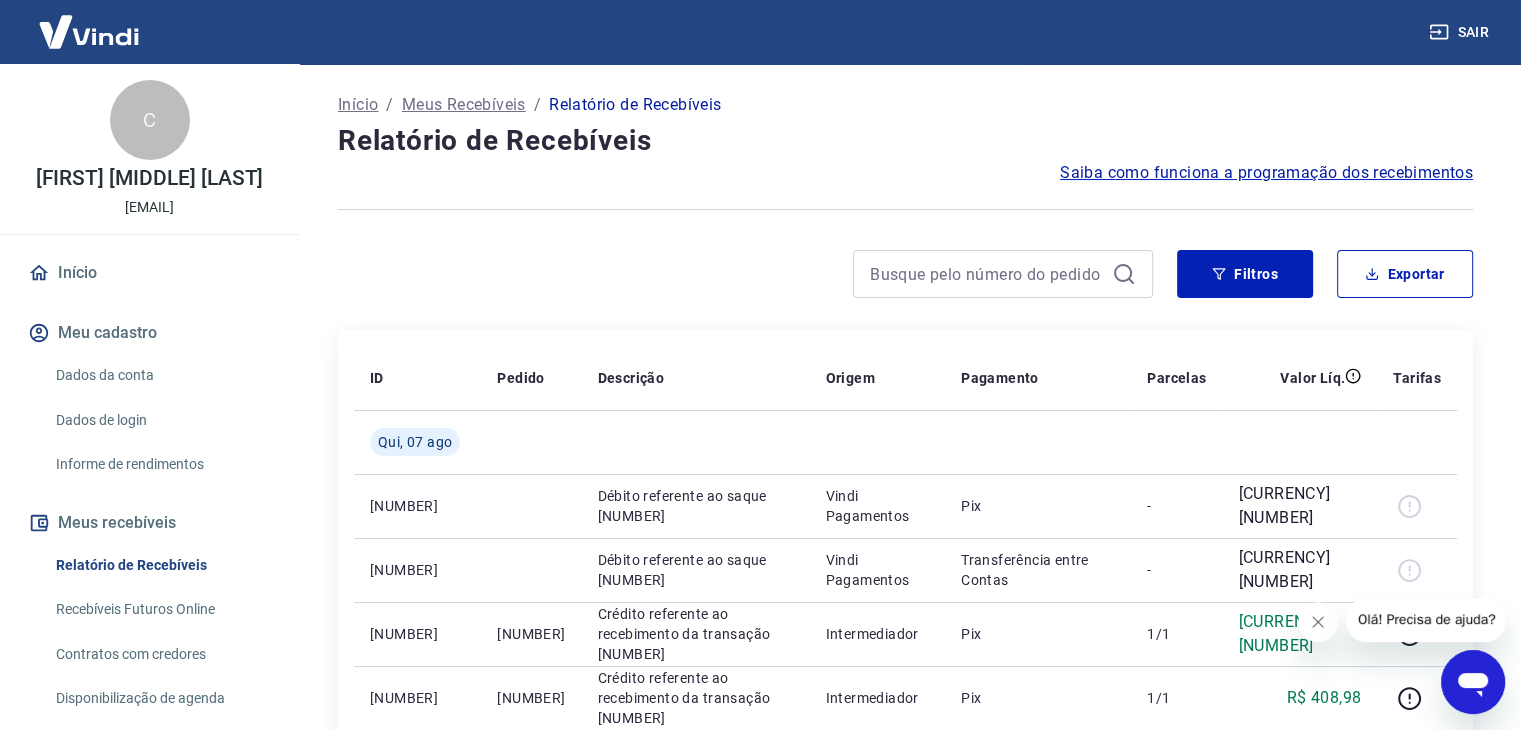 scroll, scrollTop: 0, scrollLeft: 0, axis: both 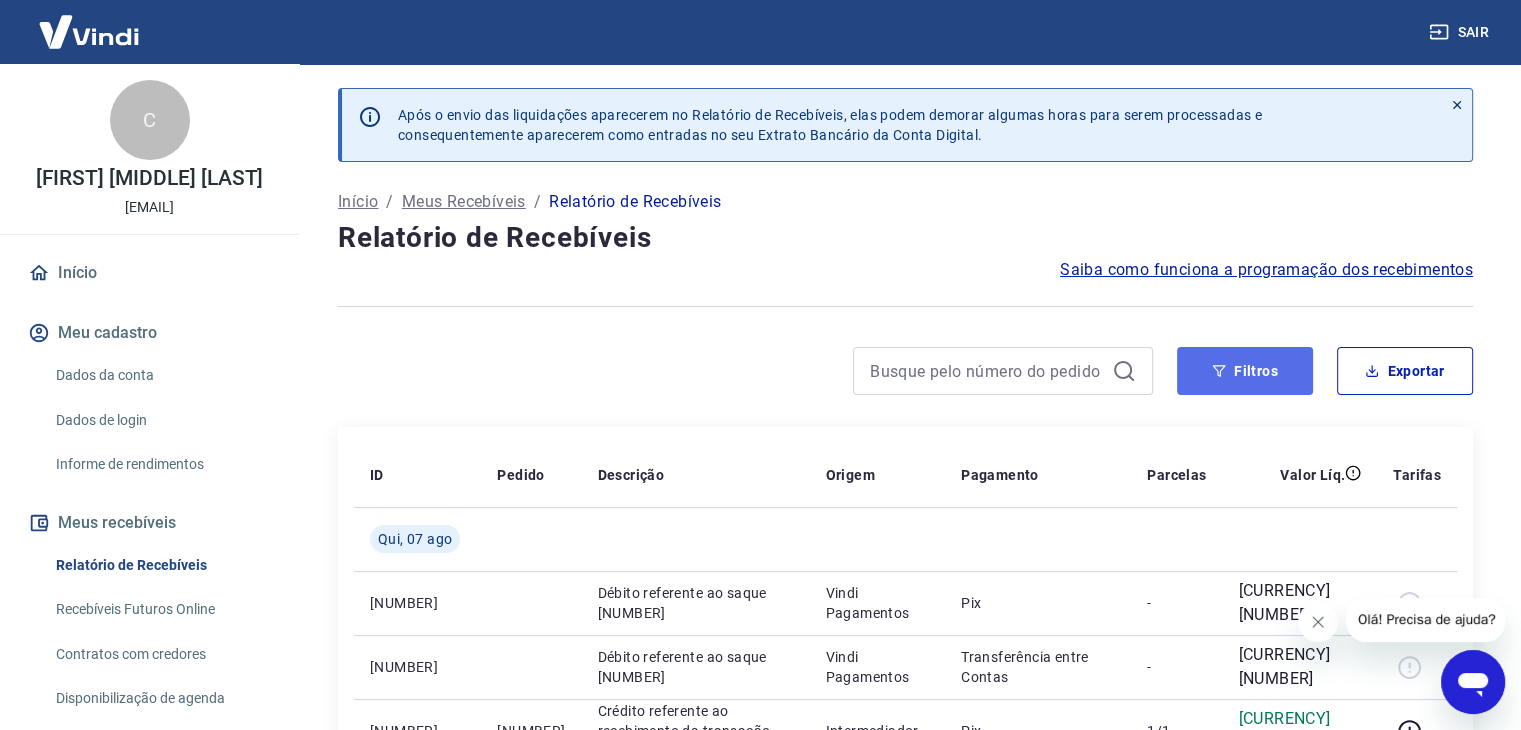 click on "Filtros" at bounding box center (1245, 371) 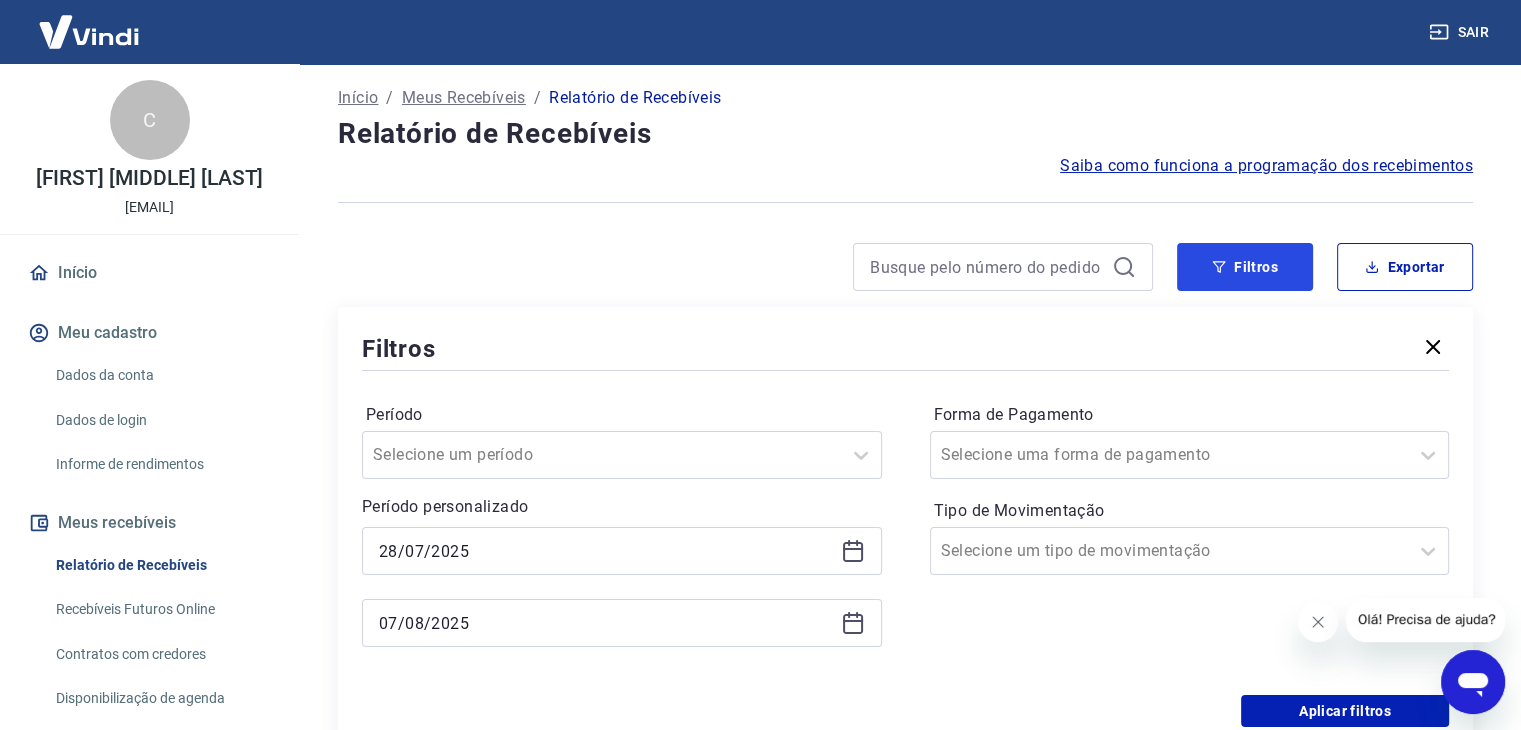 scroll, scrollTop: 200, scrollLeft: 0, axis: vertical 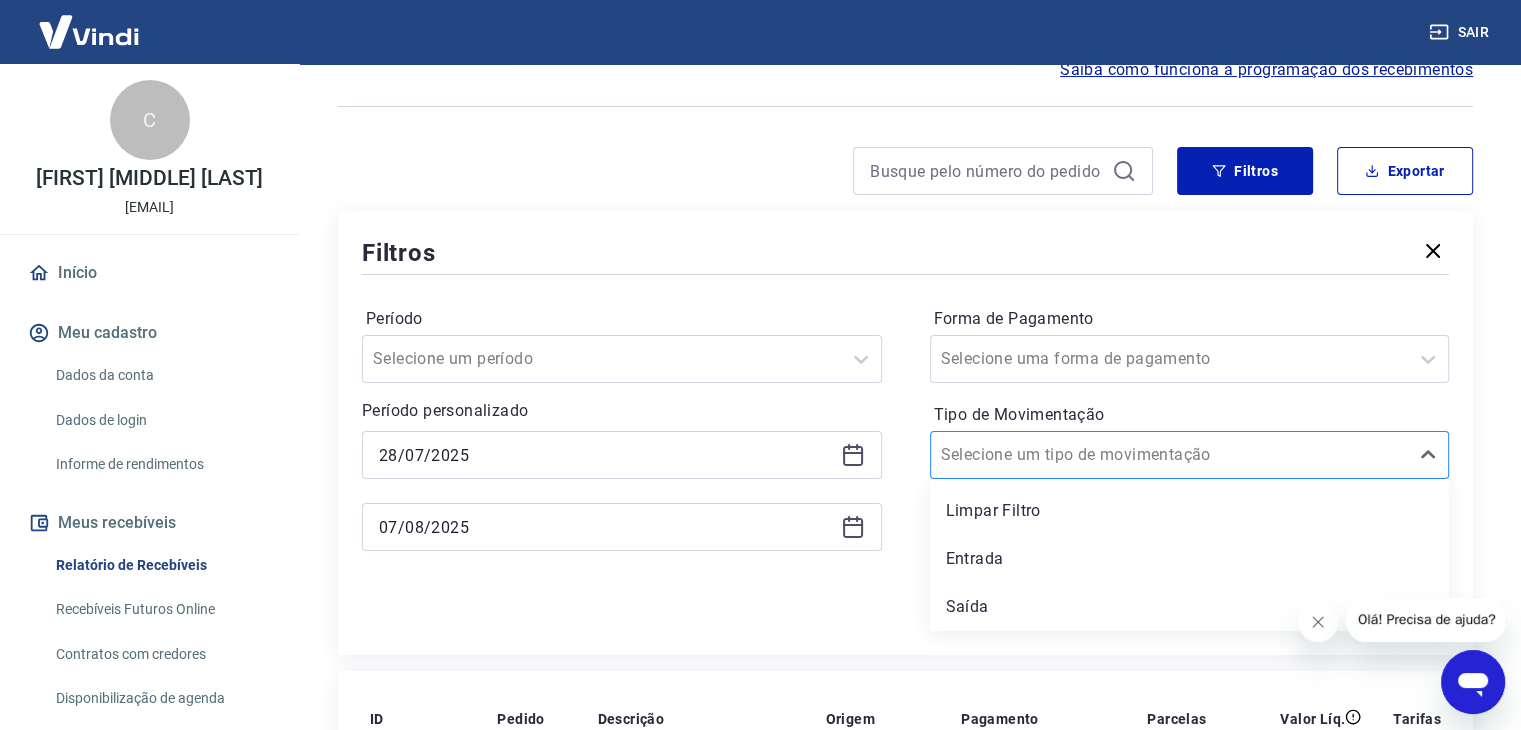 click at bounding box center (1170, 455) 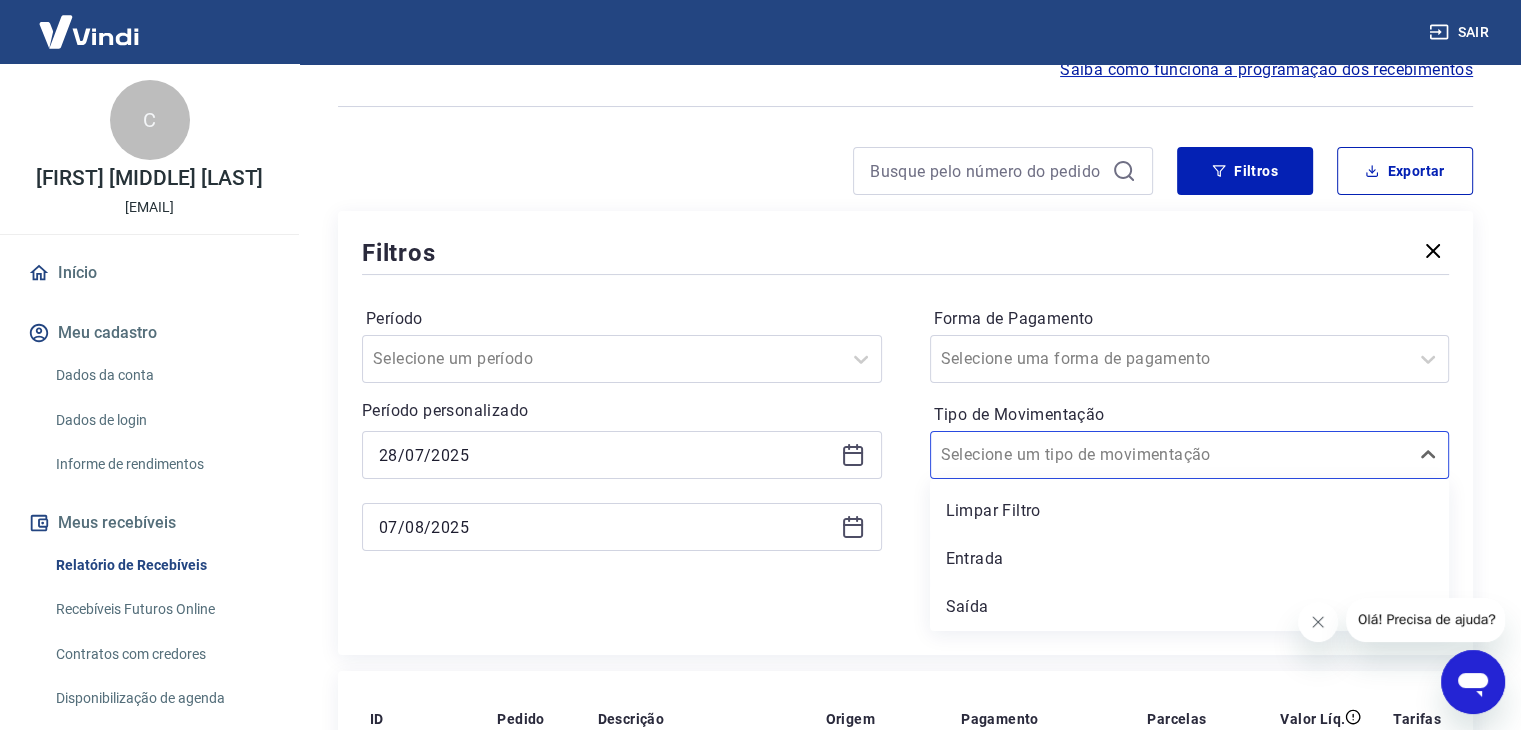 click on "Forma de Pagamento Selecione uma forma de pagamento Tipo de Movimentação option Limpar Filtro focused, 1 of 3. 3 results available. Use Up and Down to choose options, press Enter to select the currently focused option, press Escape to exit the menu, press Tab to select the option and exit the menu. Selecione um tipo de movimentação Limpar Filtro Entrada Saída" at bounding box center (1190, 439) 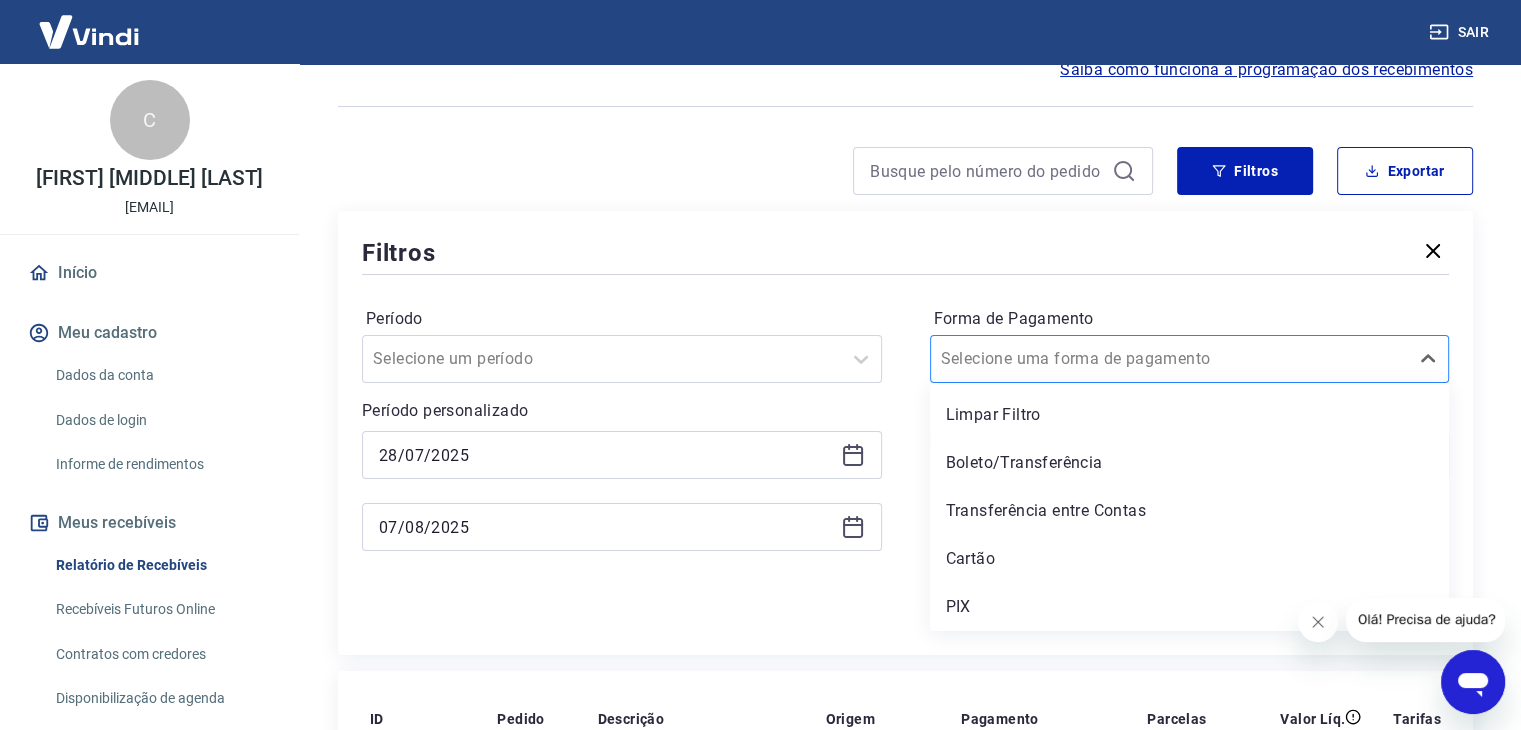 click at bounding box center (1170, 359) 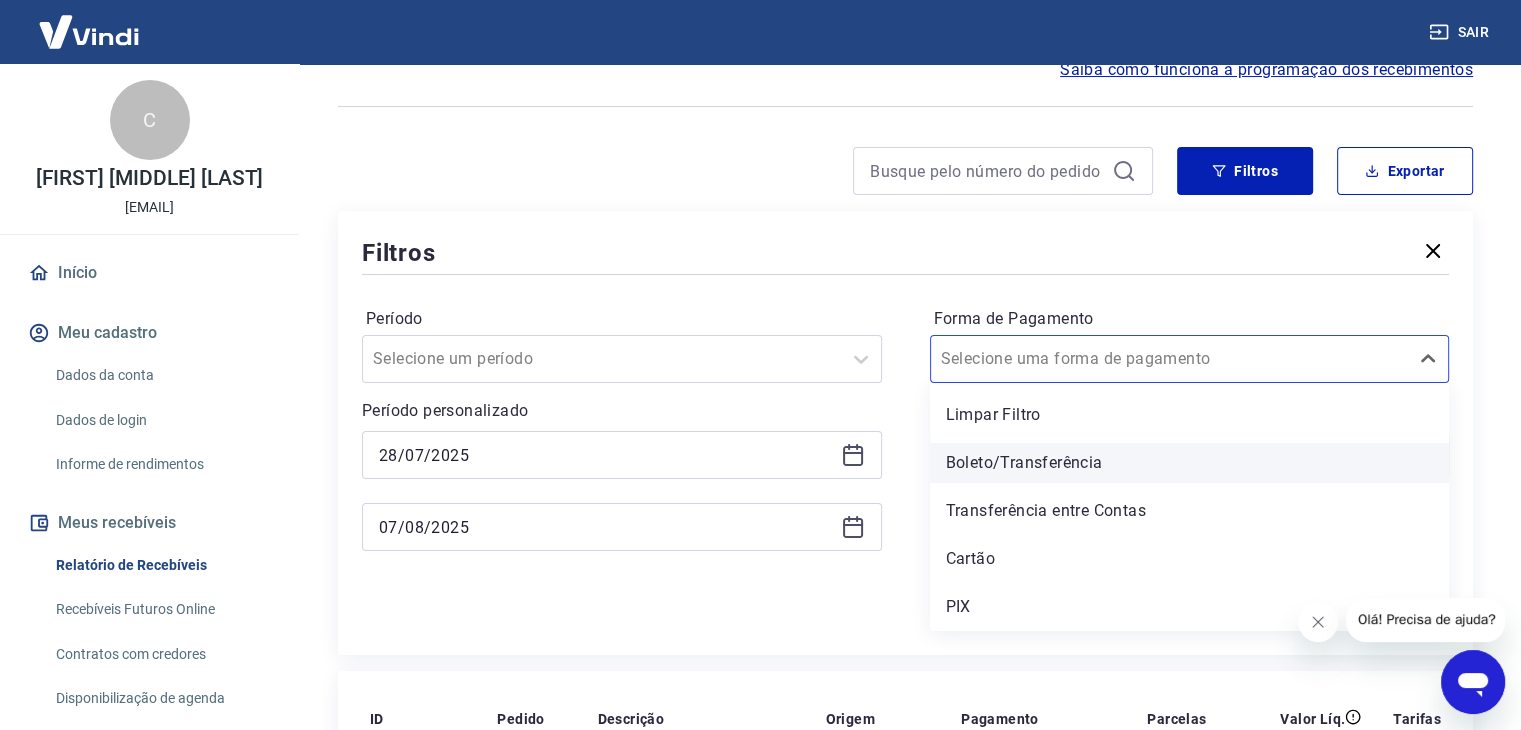 click on "Boleto/Transferência" at bounding box center (1190, 463) 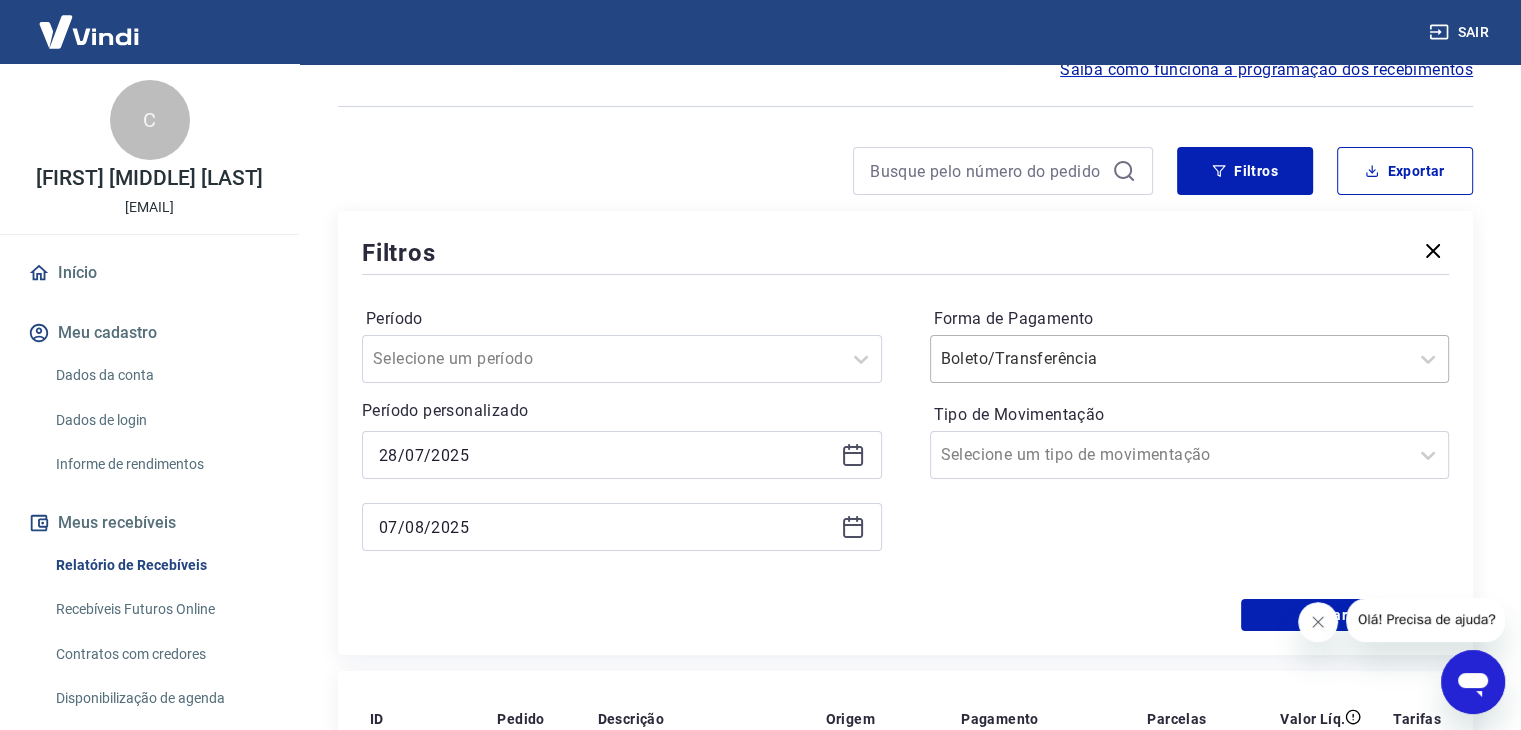 click at bounding box center [1170, 359] 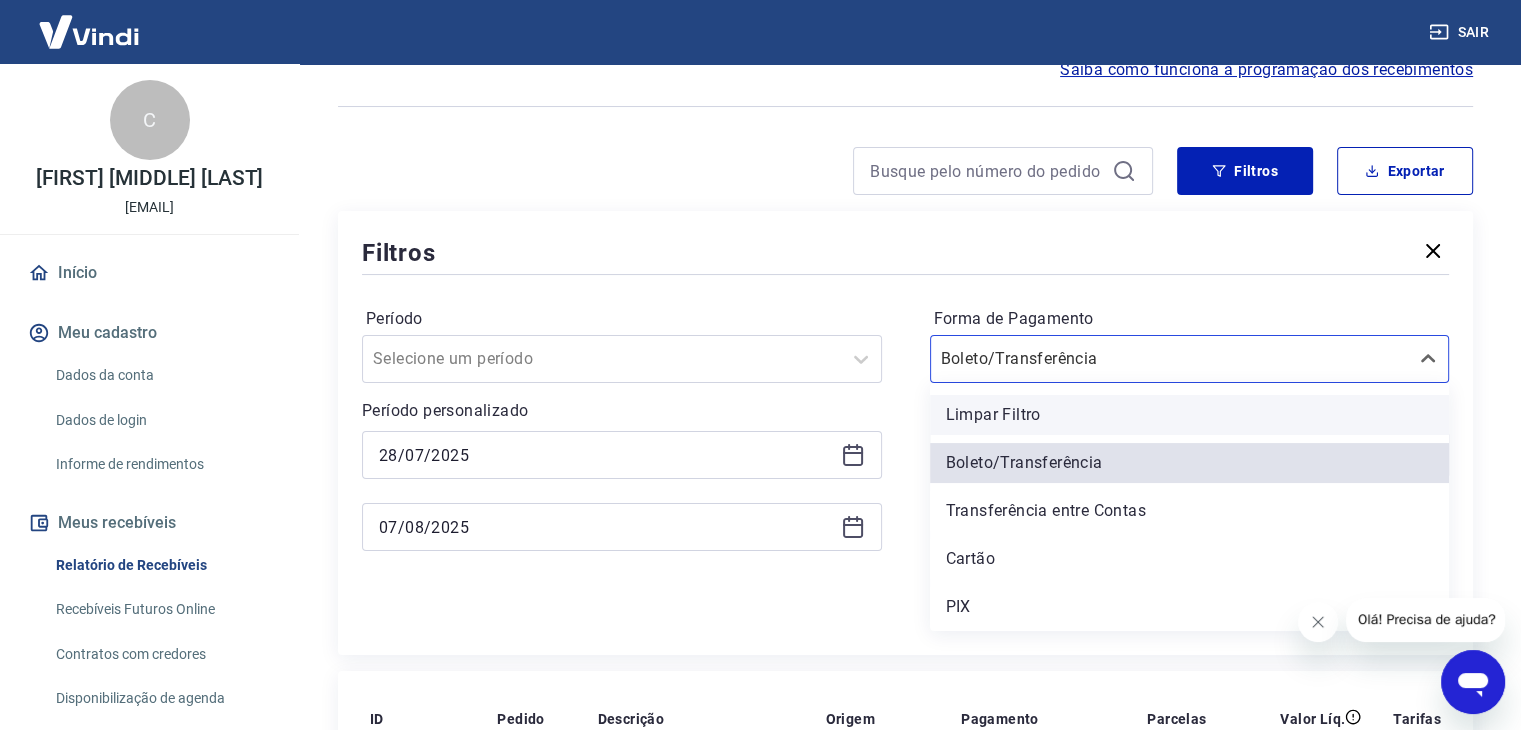 click on "Limpar Filtro" at bounding box center [1190, 415] 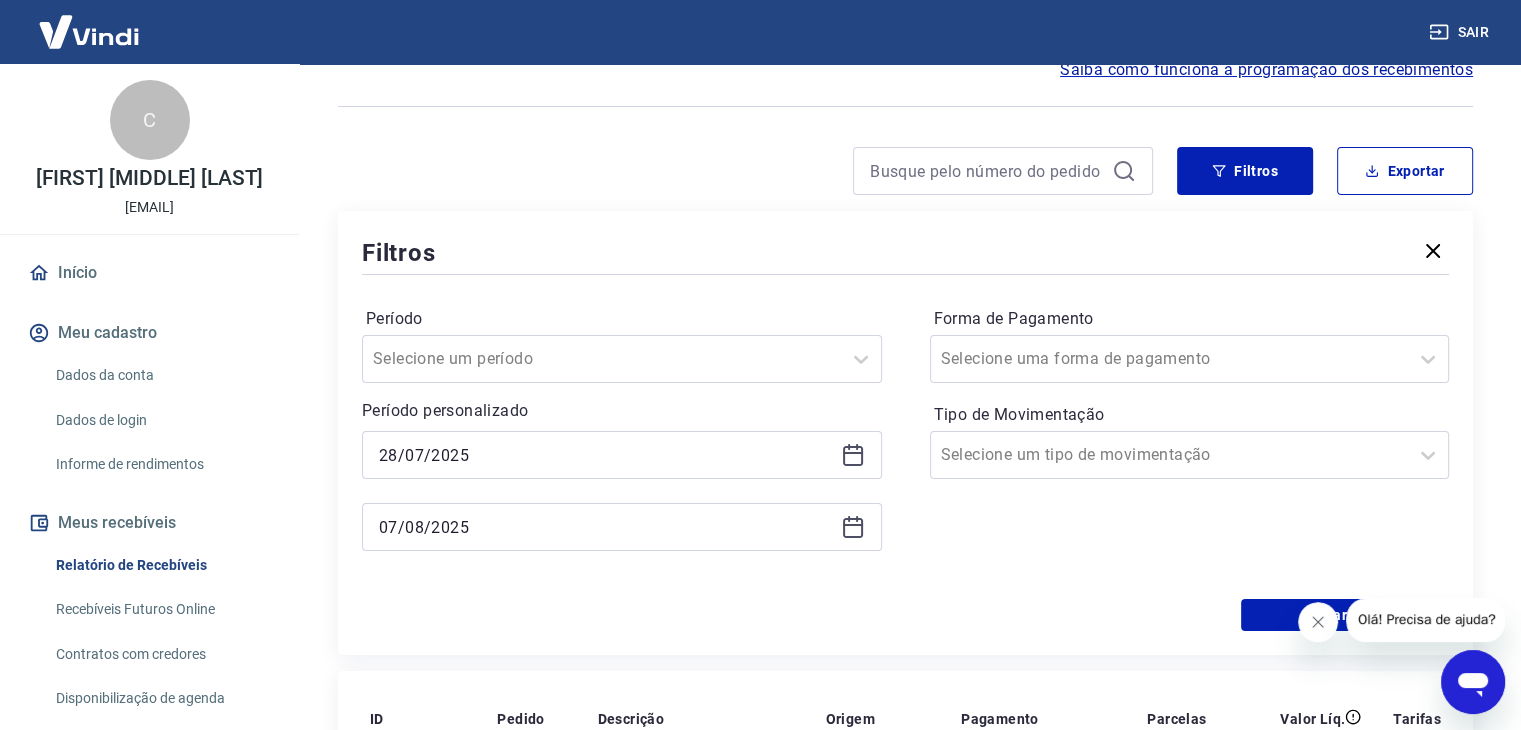scroll, scrollTop: 300, scrollLeft: 0, axis: vertical 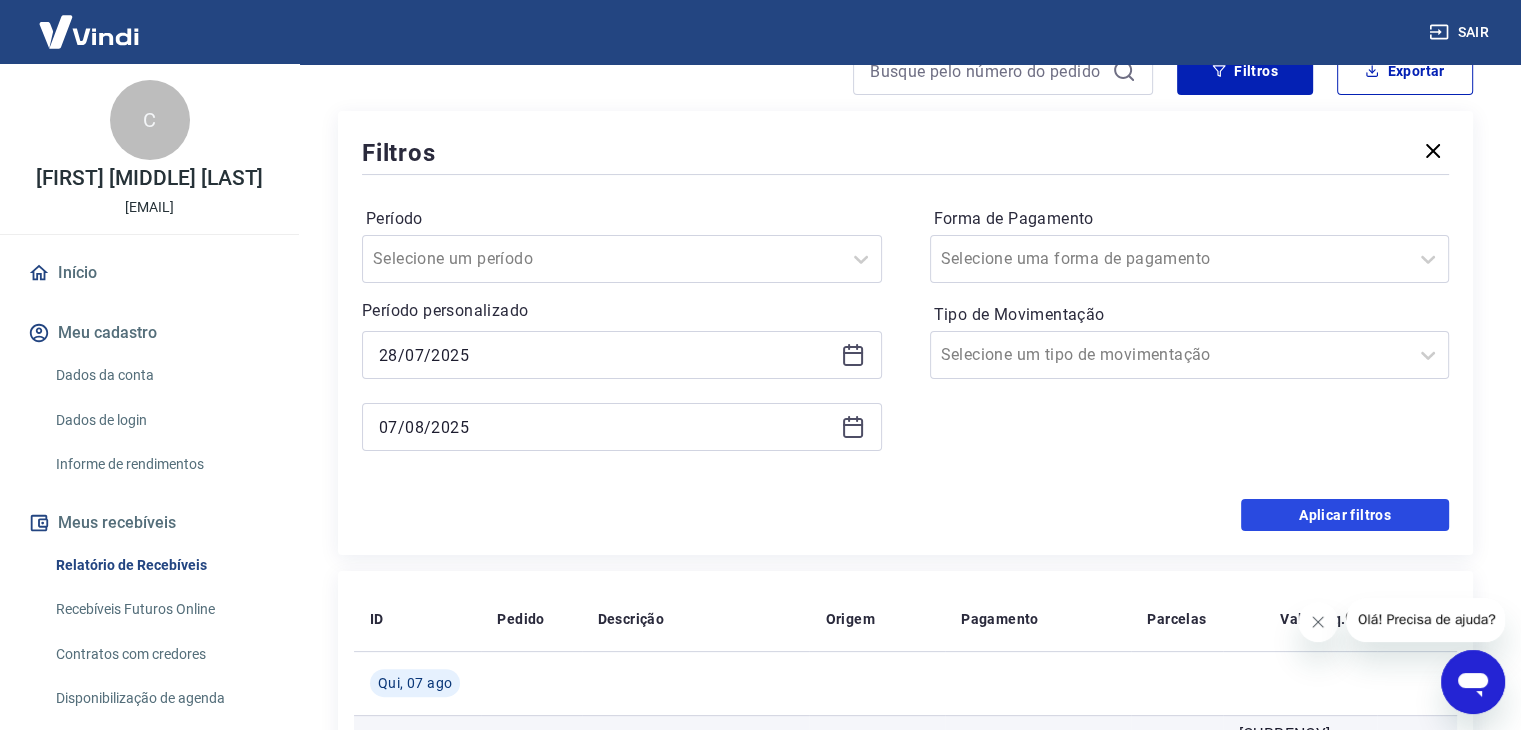 drag, startPoint x: 1288, startPoint y: 515, endPoint x: 982, endPoint y: 328, distance: 358.6154 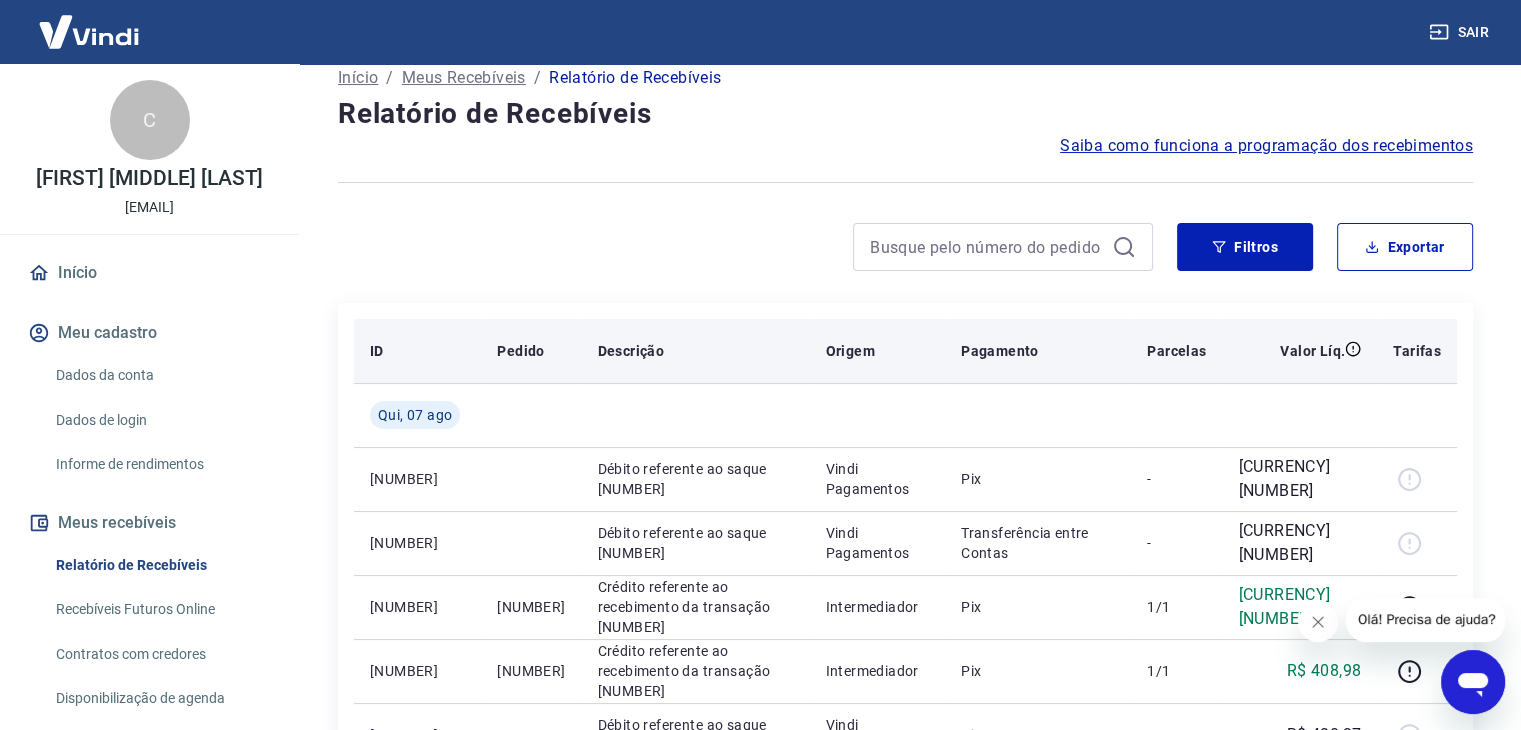 scroll, scrollTop: 0, scrollLeft: 0, axis: both 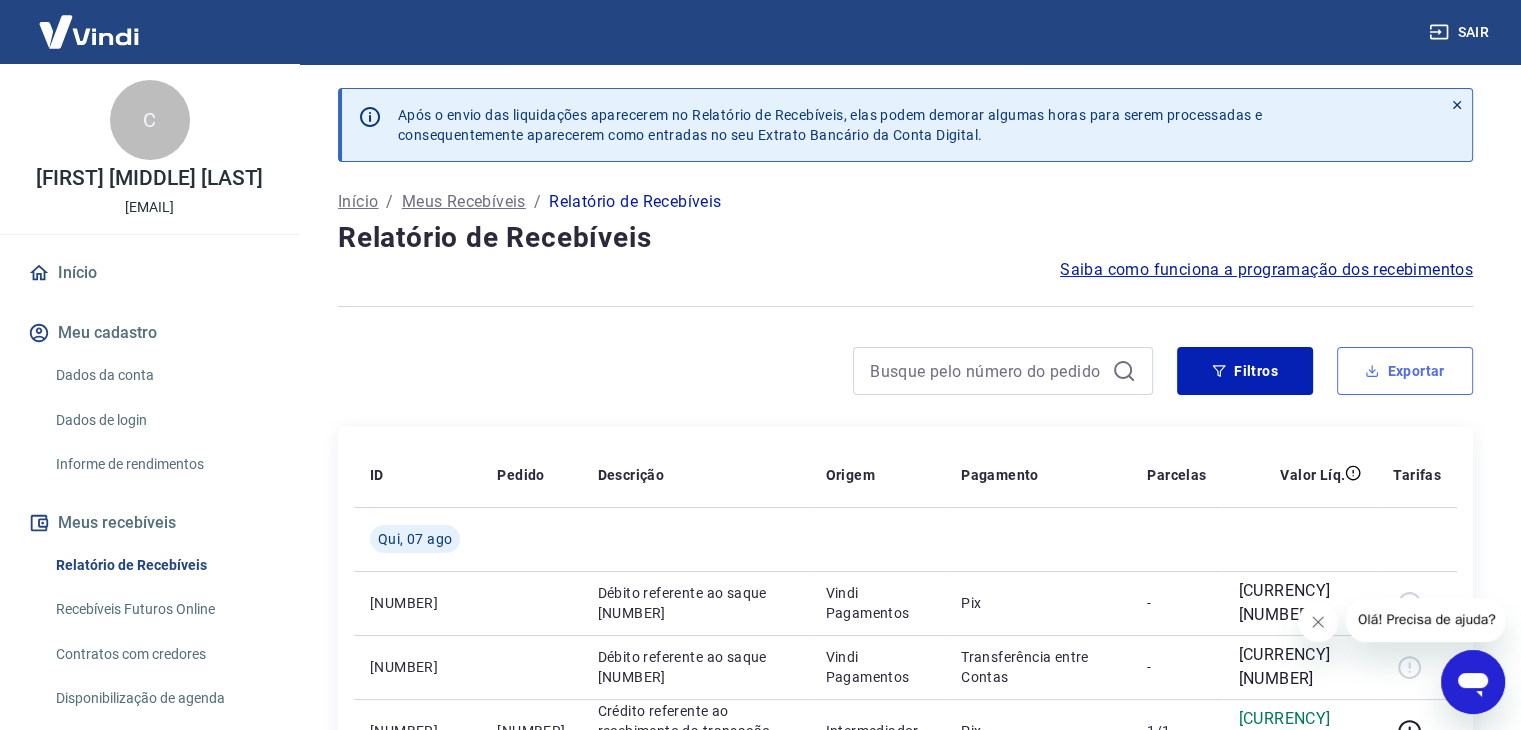 click on "Exportar" at bounding box center [1405, 371] 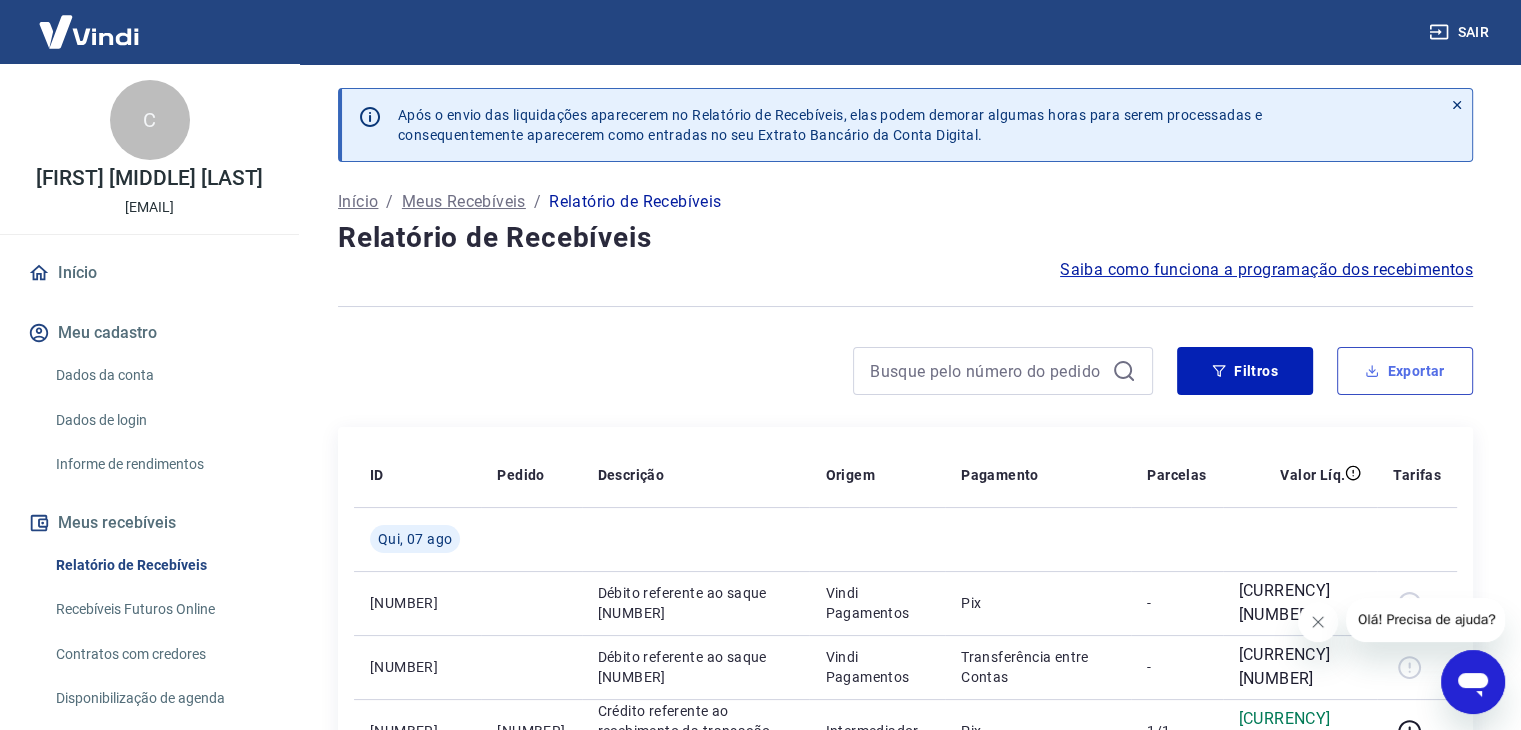 type on "28/07/2025" 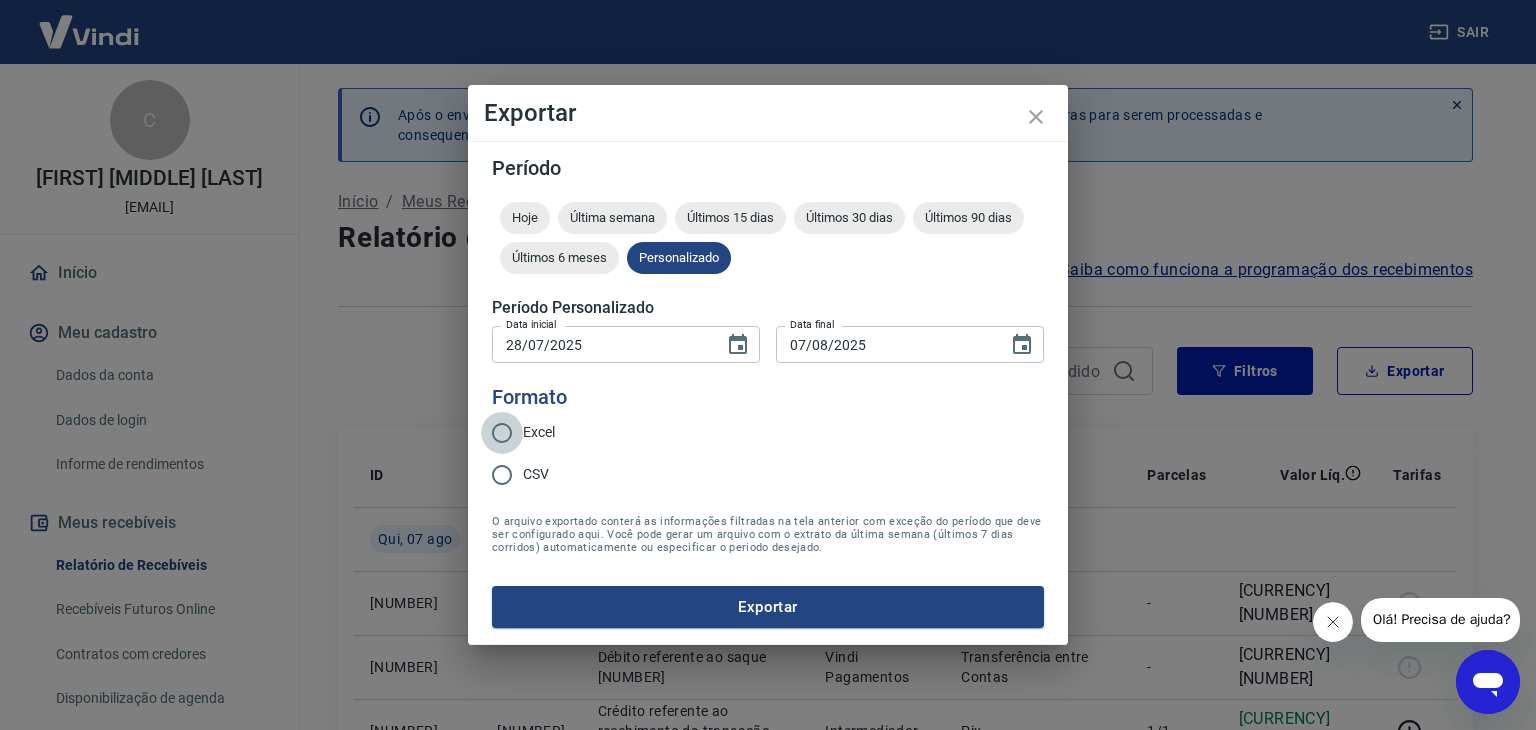 click on "Excel" at bounding box center (502, 433) 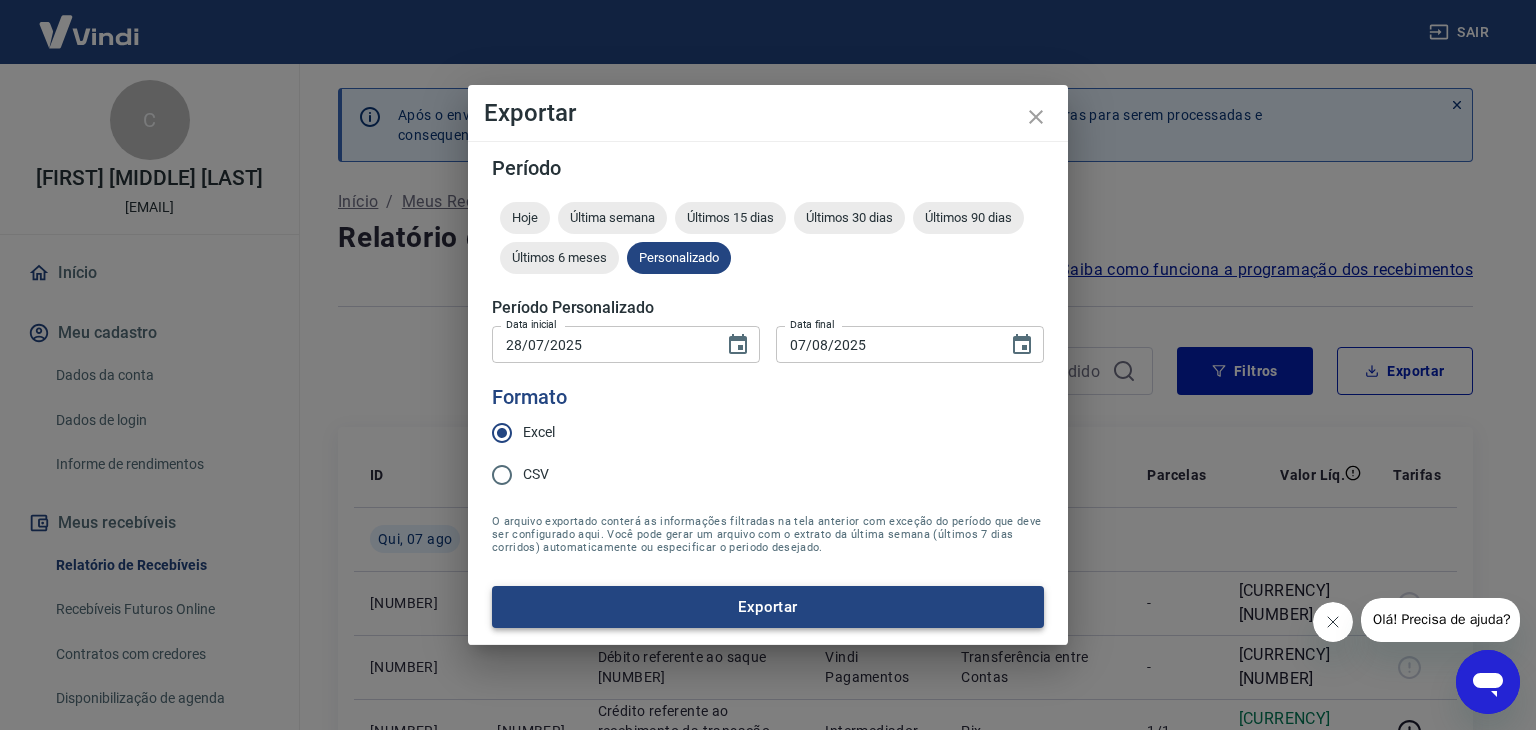 click on "Exportar" at bounding box center (768, 607) 